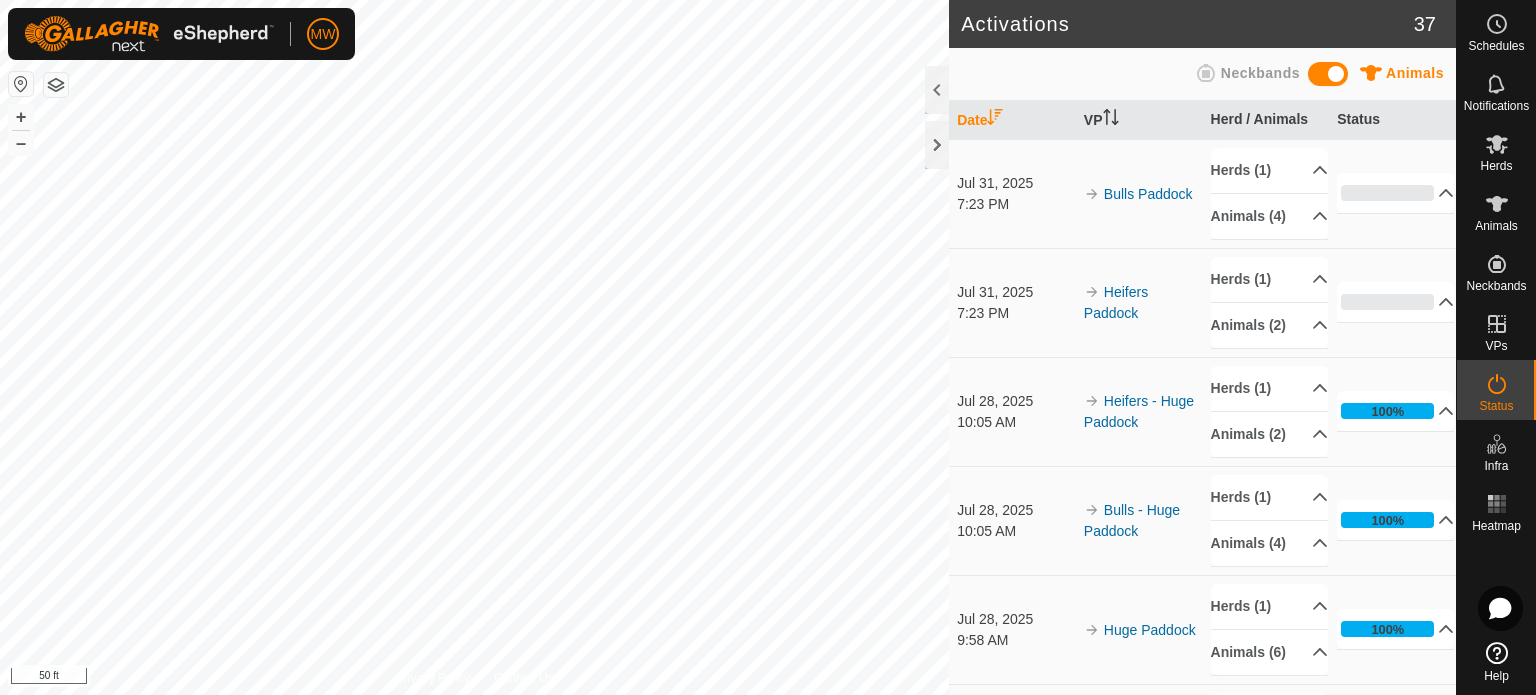 scroll, scrollTop: 0, scrollLeft: 0, axis: both 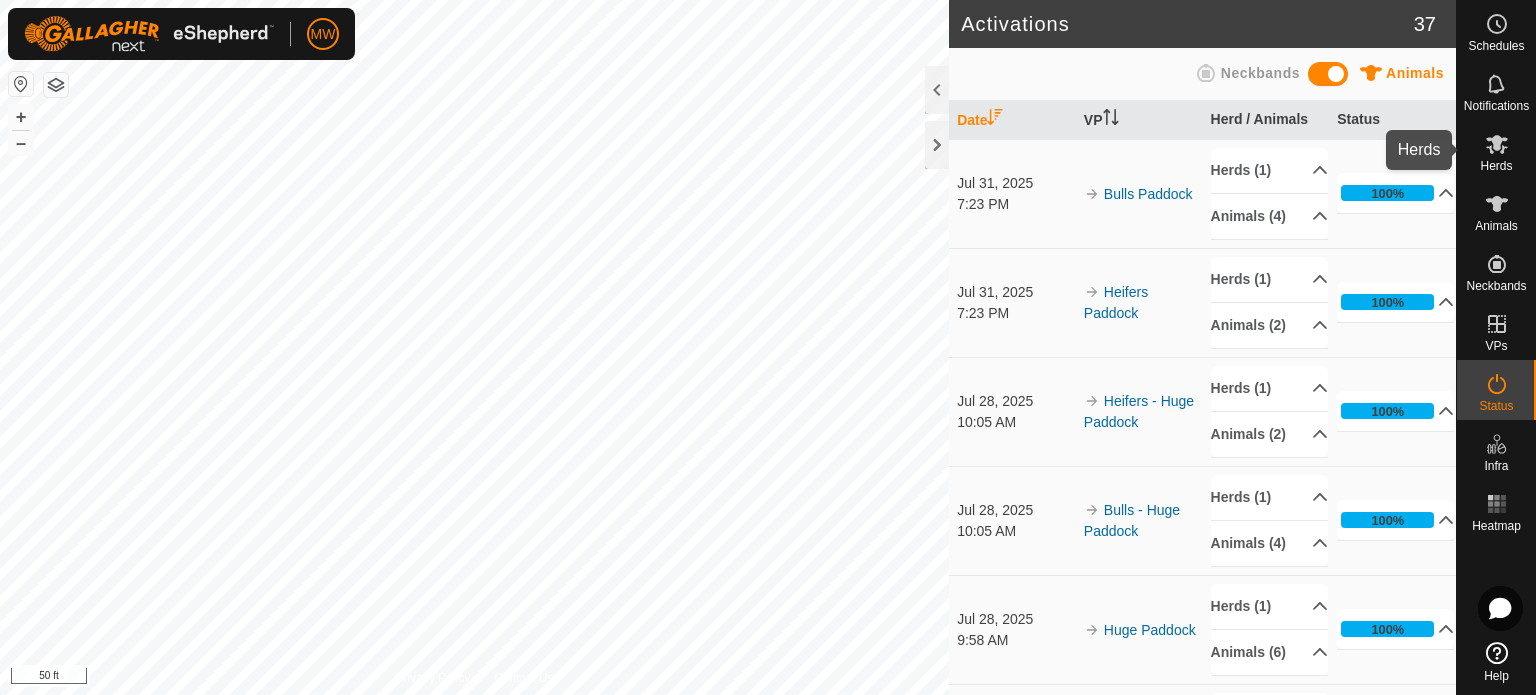 click 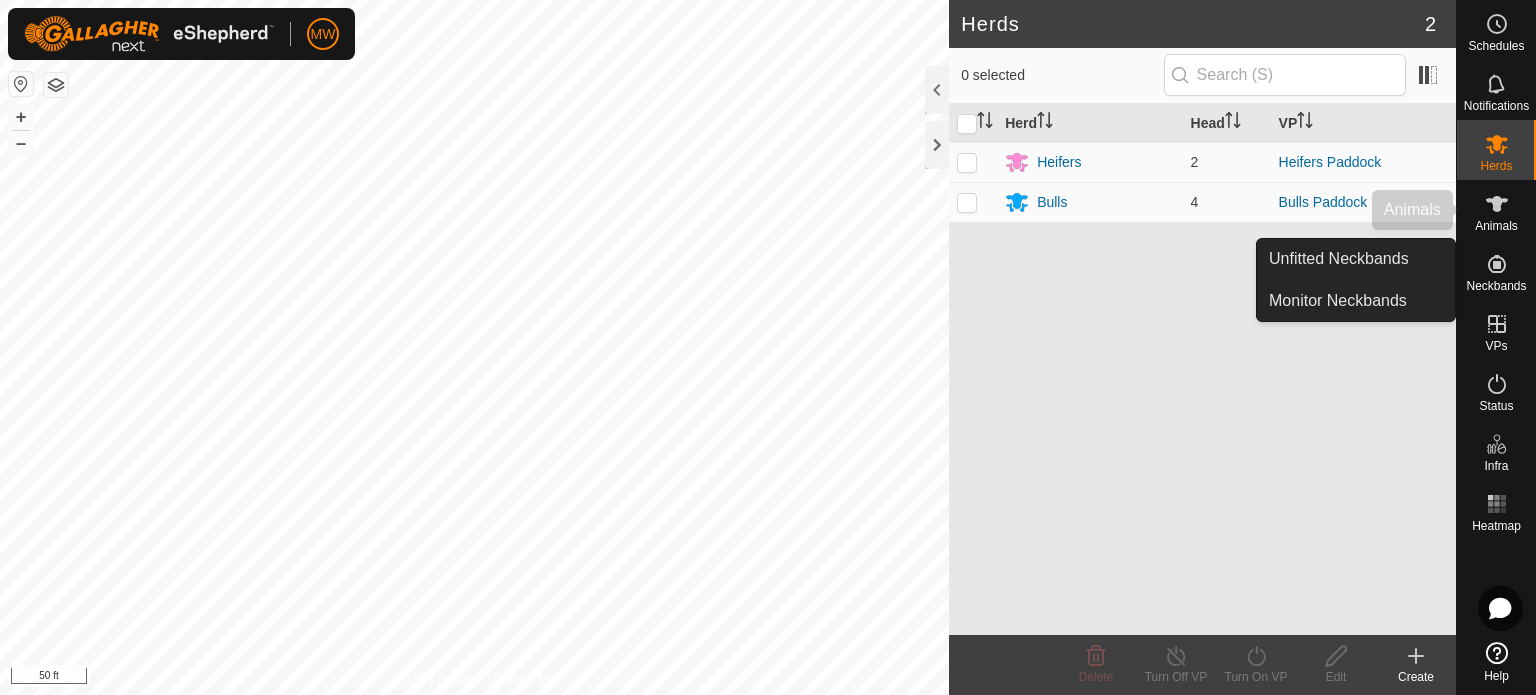 click 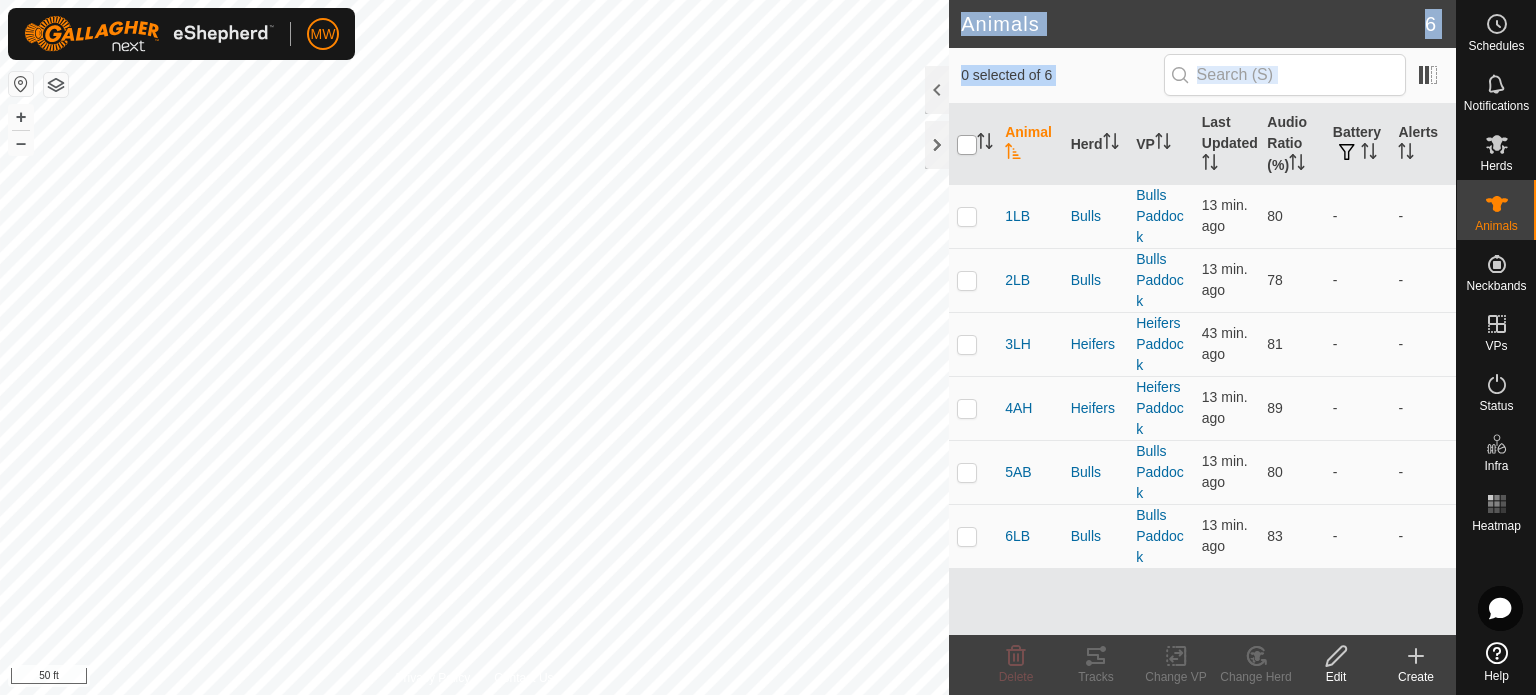 drag, startPoint x: 947, startPoint y: 142, endPoint x: 965, endPoint y: 147, distance: 18.681541 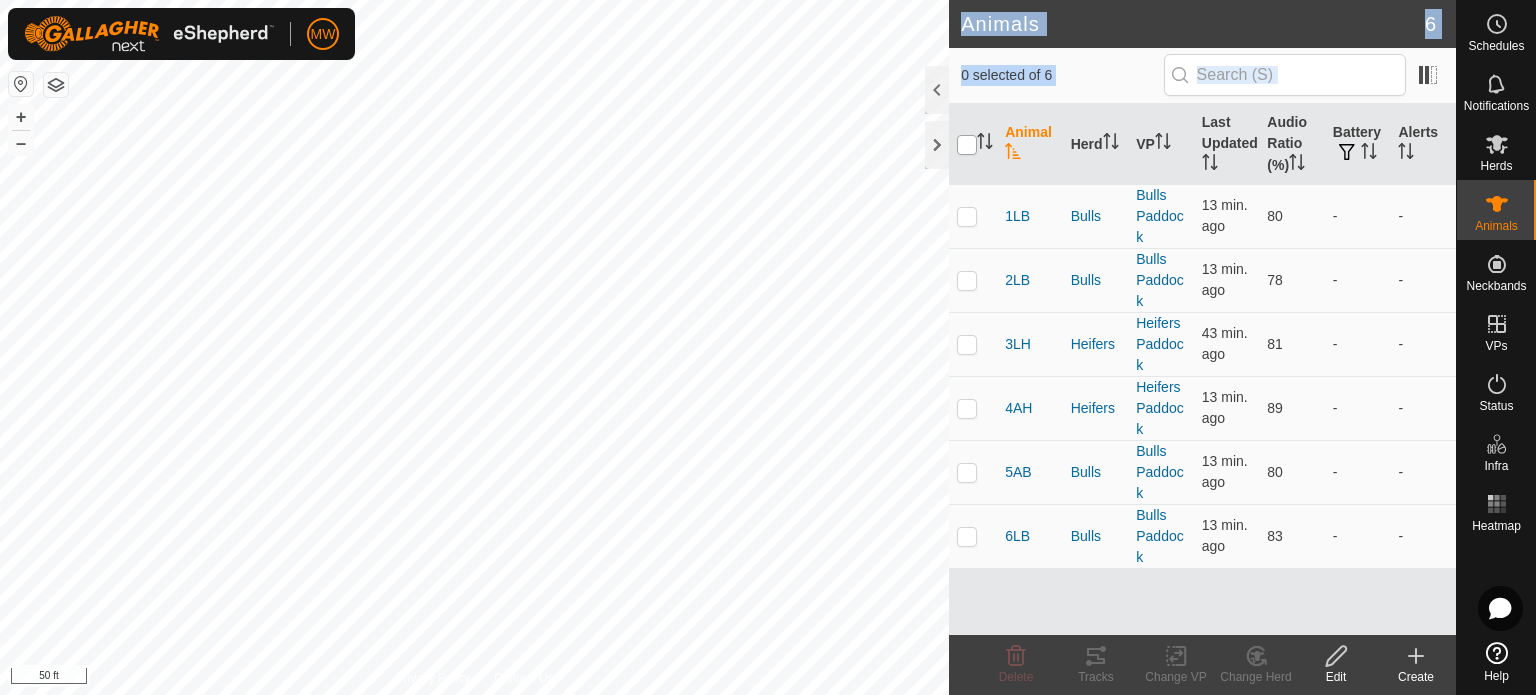 click on "Animals 6  0 selected of 6   Animal   Herd   VP   Last Updated   Audio Ratio (%)   Battery   Alerts   1LB   Bulls  Bulls Paddock  13 min. ago  80  -  -   2LB   Bulls  Bulls Paddock  13 min. ago  78  -  -   3LH   Heifers  Heifers Paddock  43 min. ago  81  -  -   4AH   Heifers  Heifers Paddock  13 min. ago  89  -  -   5AB   Bulls  Bulls Paddock  13 min. ago  80  -  -   6LB   Bulls  Bulls Paddock  13 min. ago  83  -  -  Delete  Tracks   Change VP   Change Herd   Edit   Create" 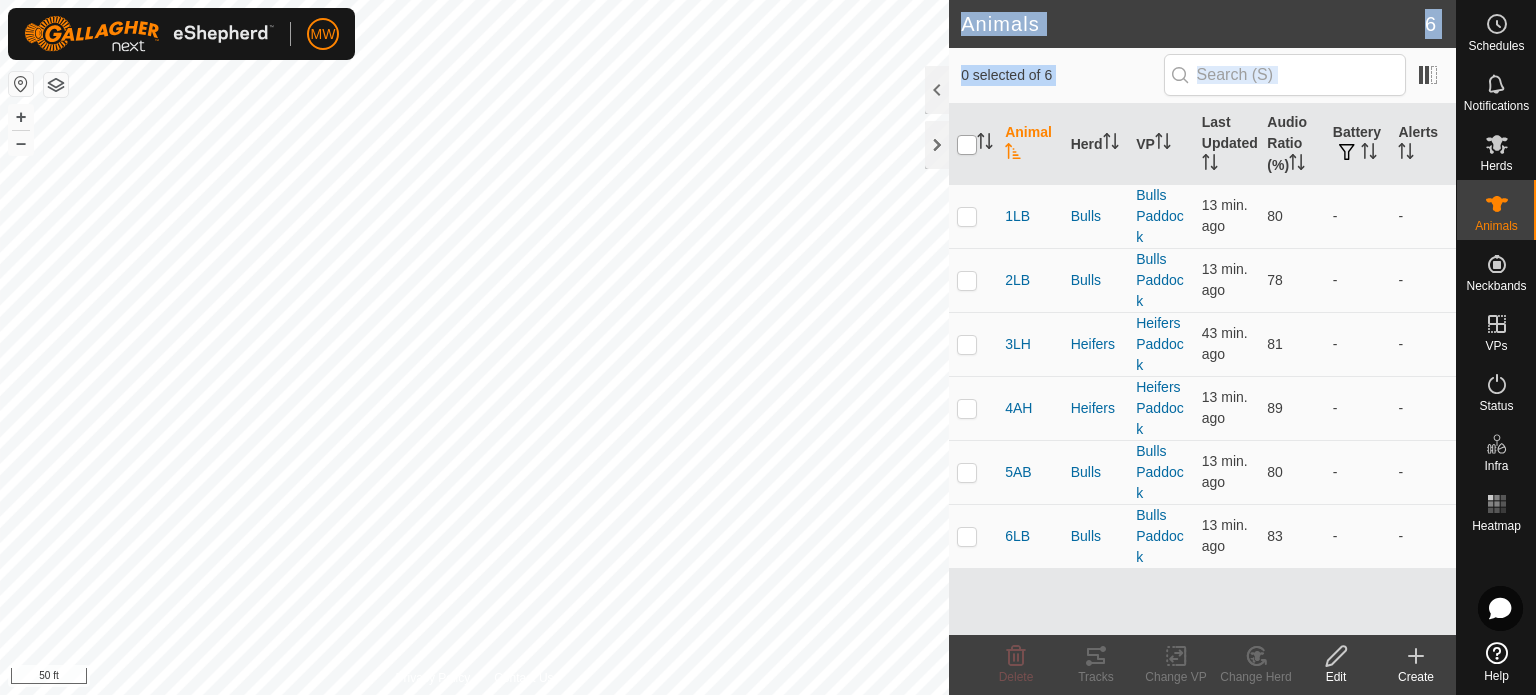checkbox on "true" 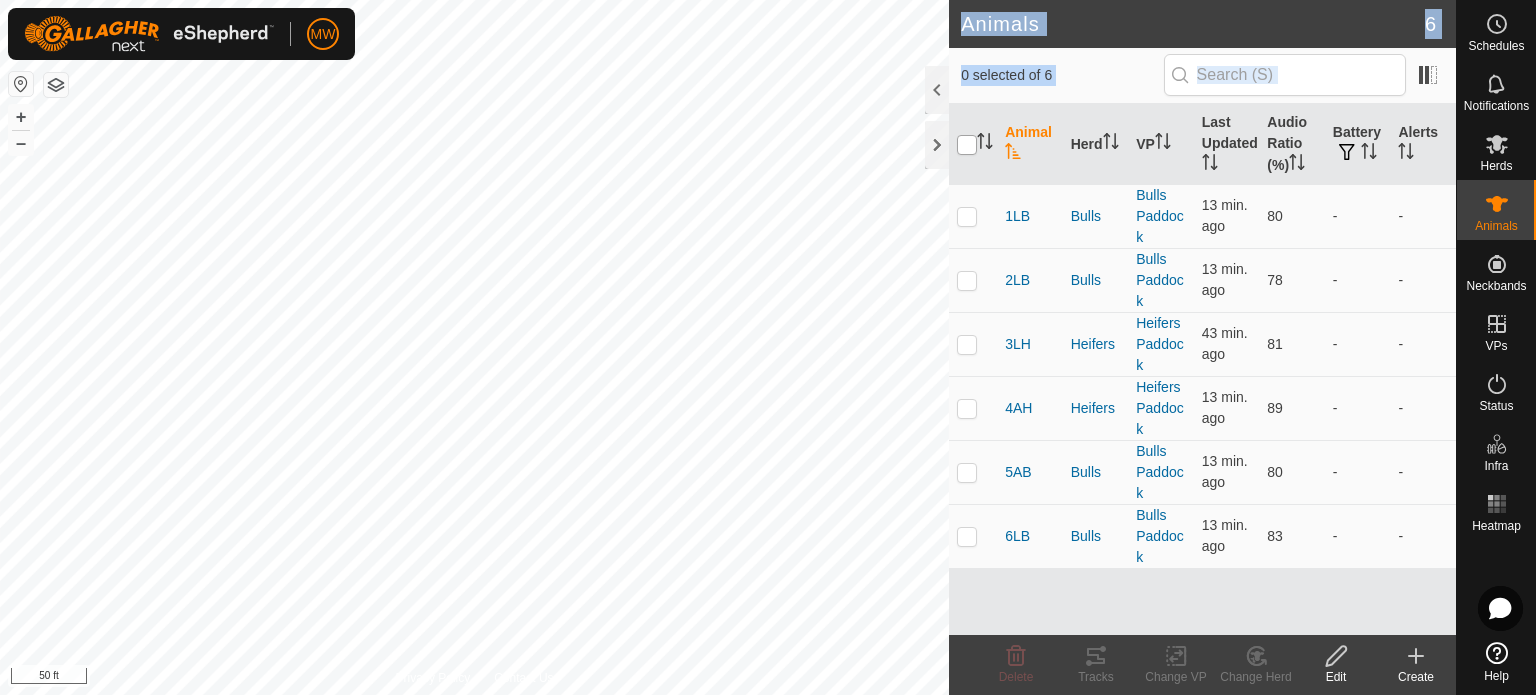 checkbox on "true" 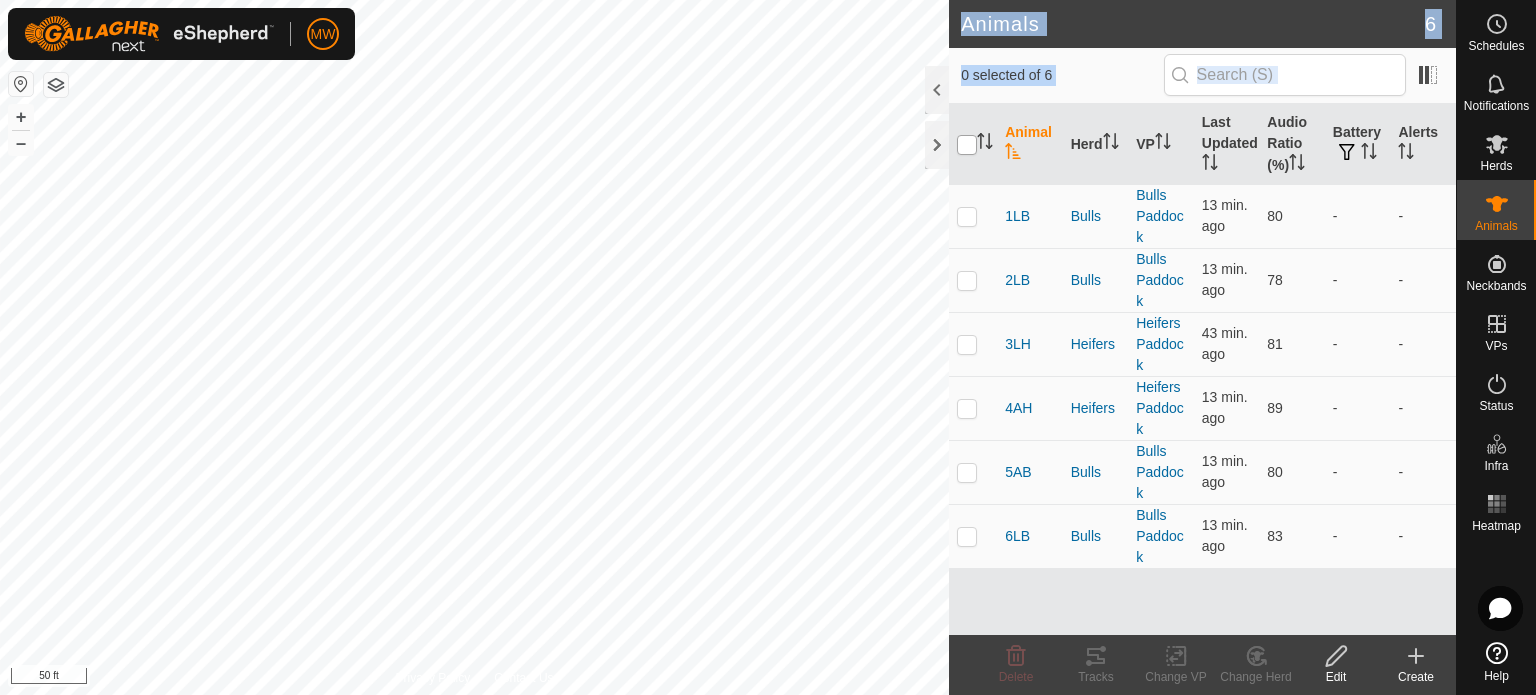 checkbox on "true" 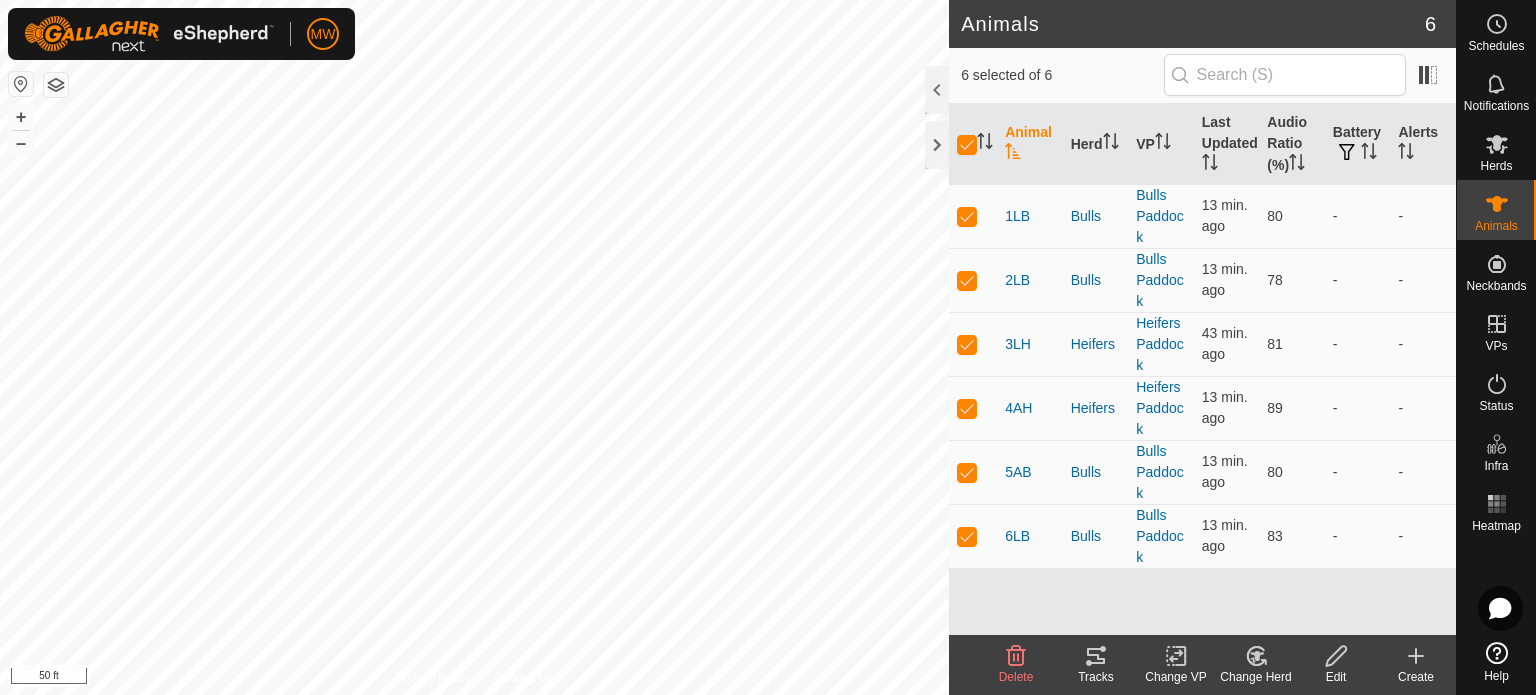 click 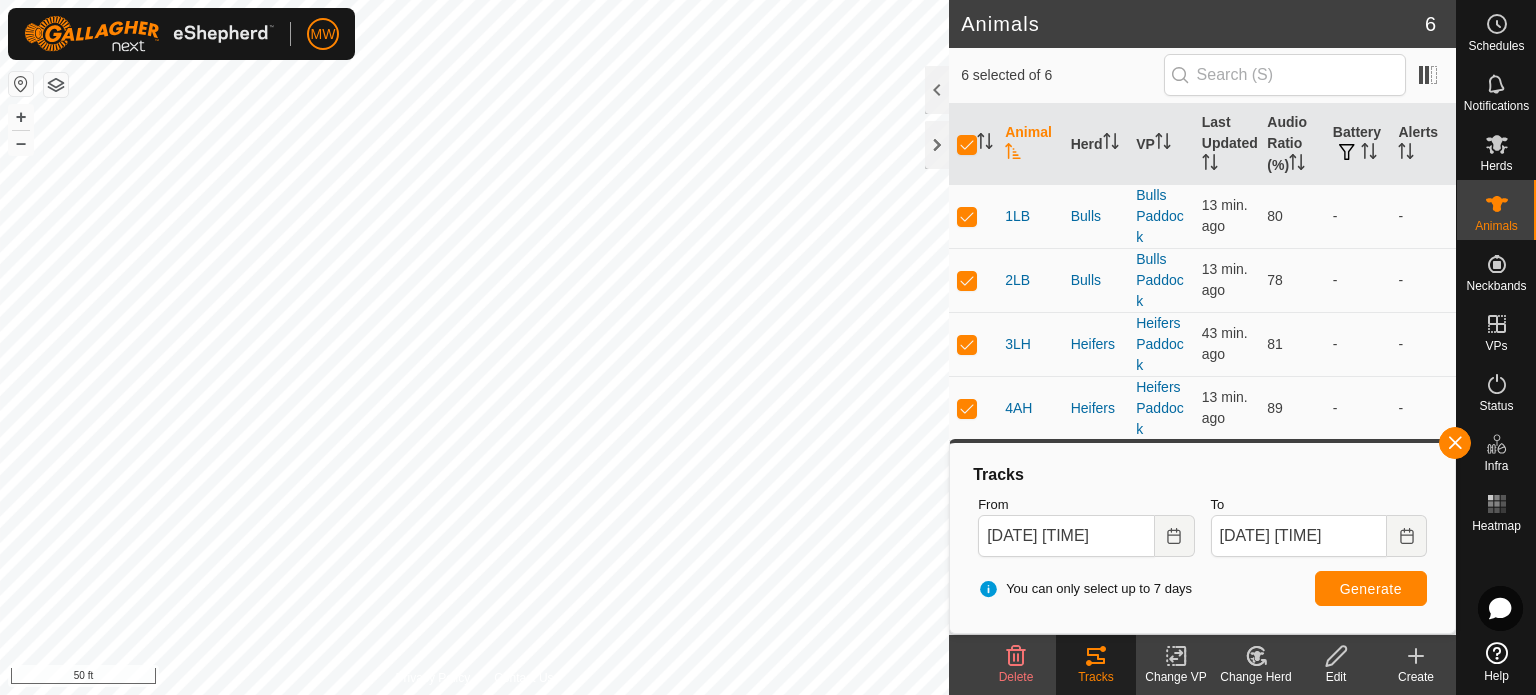 click on "MW Schedules Notifications Herds Animals Neckbands VPs Status Infra Heatmap Help Animals 6  6 selected of 6   Animal   Herd   VP   Last Updated   Audio Ratio (%)   Battery   Alerts   1LB   Bulls  Bulls Paddock  13 min. ago  80  -  -   2LB   Bulls  Bulls Paddock  13 min. ago  78  -  -   3LH   Heifers  Heifers Paddock  43 min. ago  81  -  -   4AH   Heifers  Heifers Paddock  13 min. ago  89  -  -   5AB   Bulls  Bulls Paddock  13 min. ago  80  -  -   6LB   Bulls  Bulls Paddock  13 min. ago  83  -  -  Delete  Tracks   Change VP   Change Herd   Edit   Create  Privacy Policy Contact Us
4AH
+ – ⇧ i 50 ft" 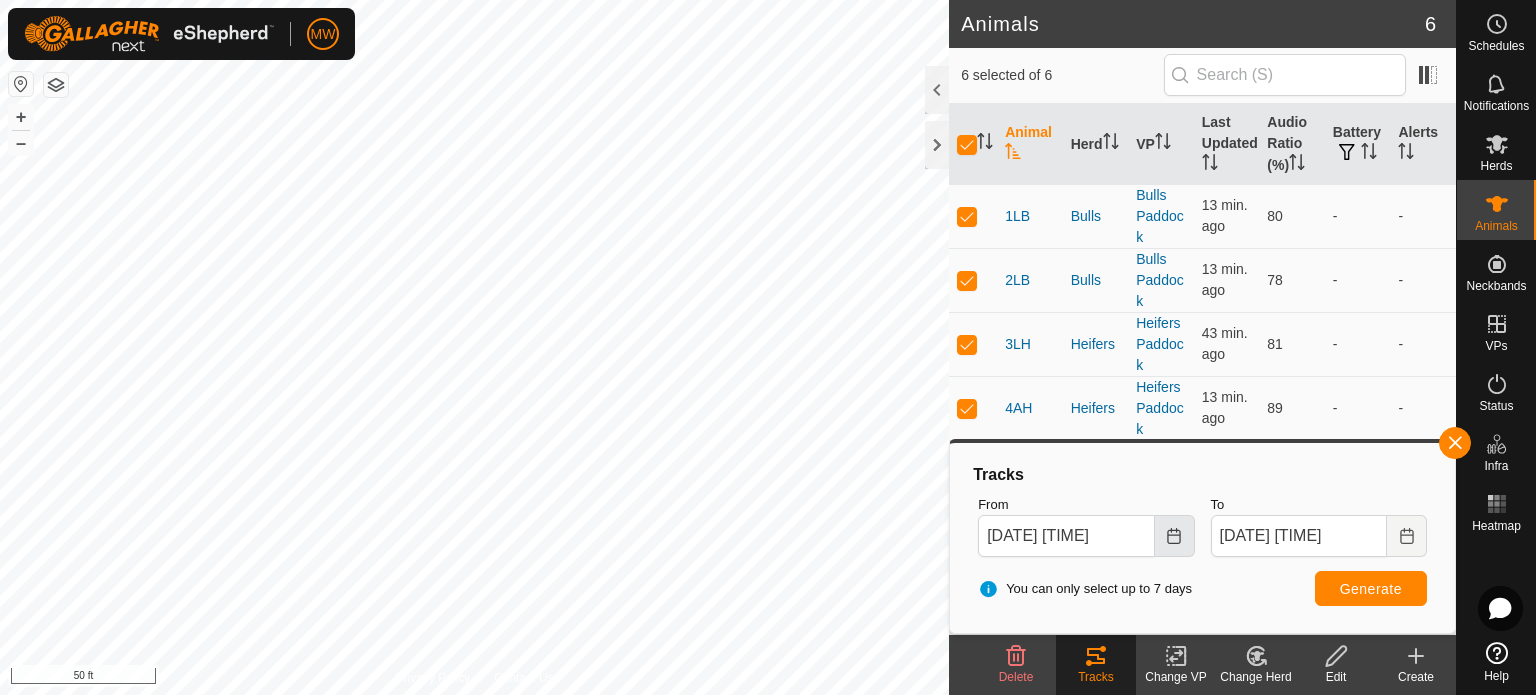 click 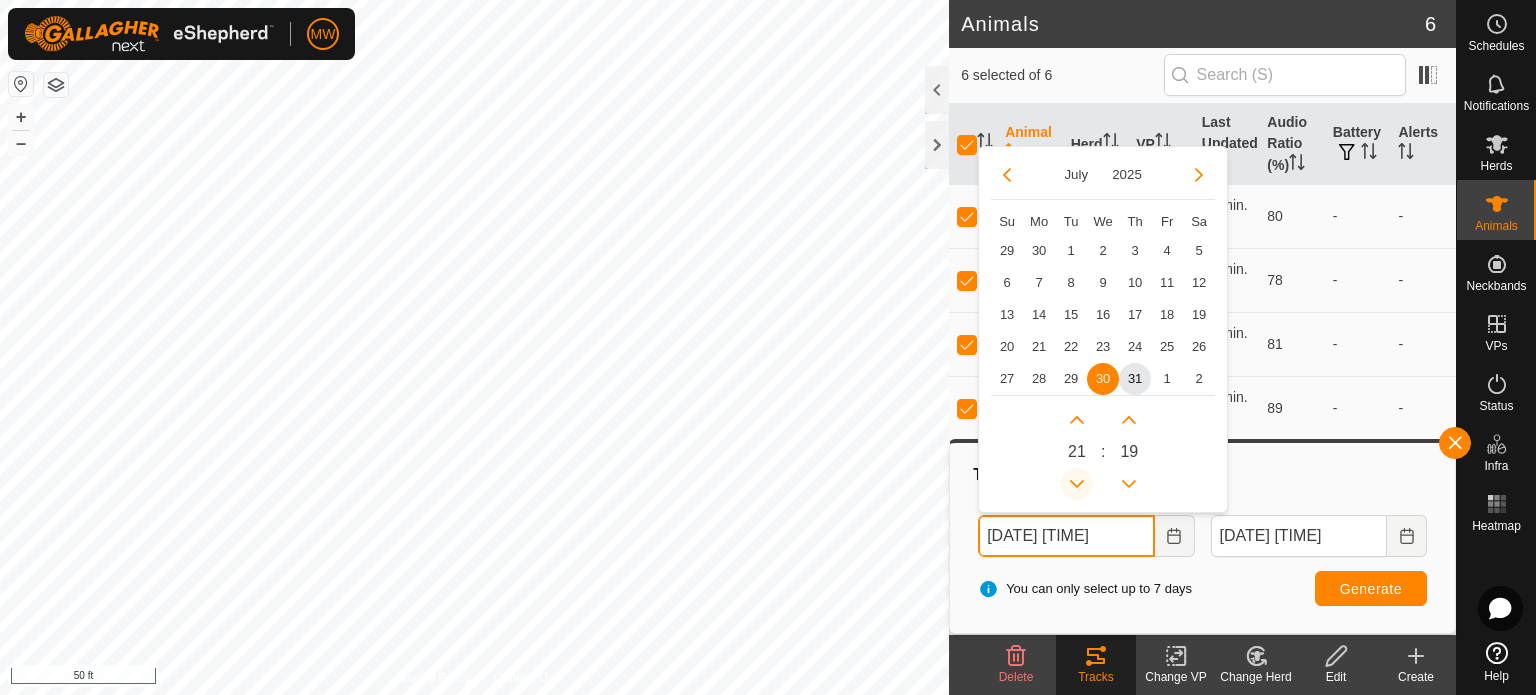 click at bounding box center [1077, 484] 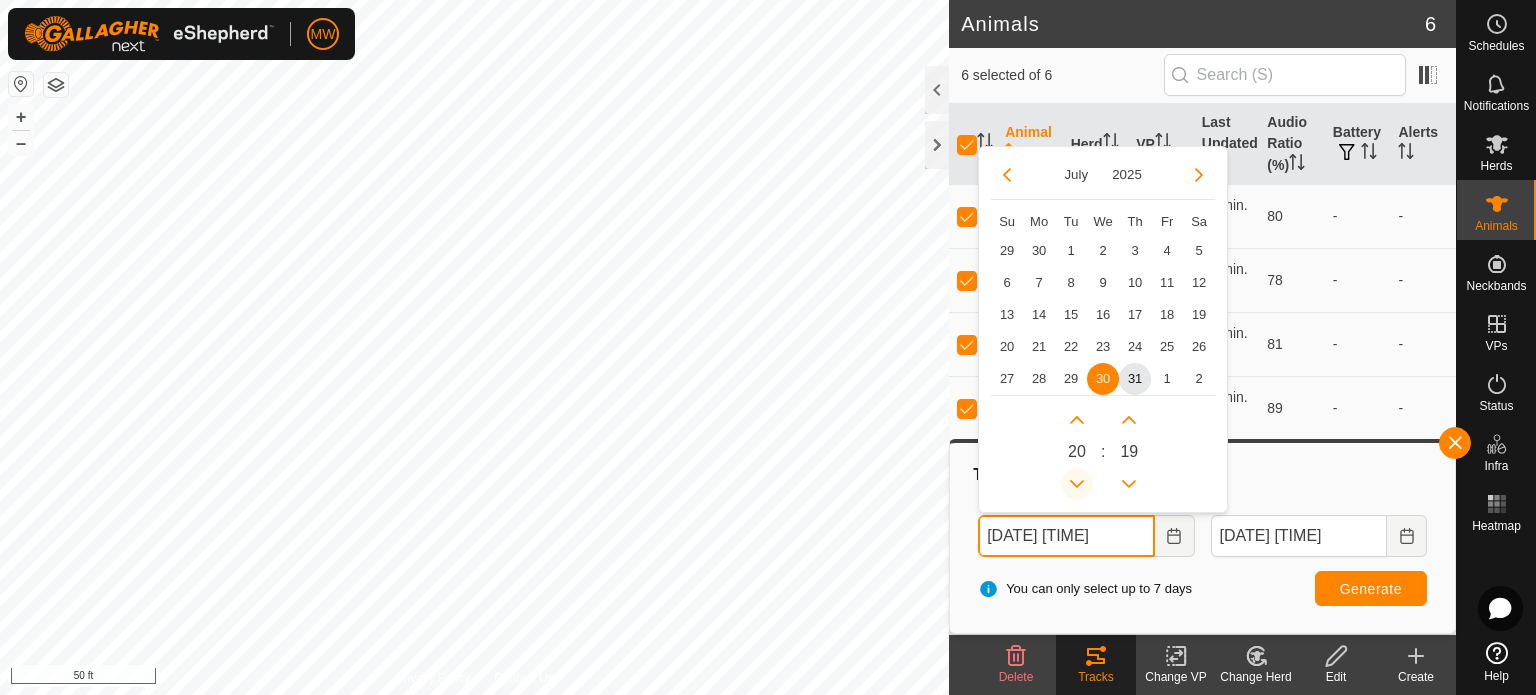 click at bounding box center [1073, 485] 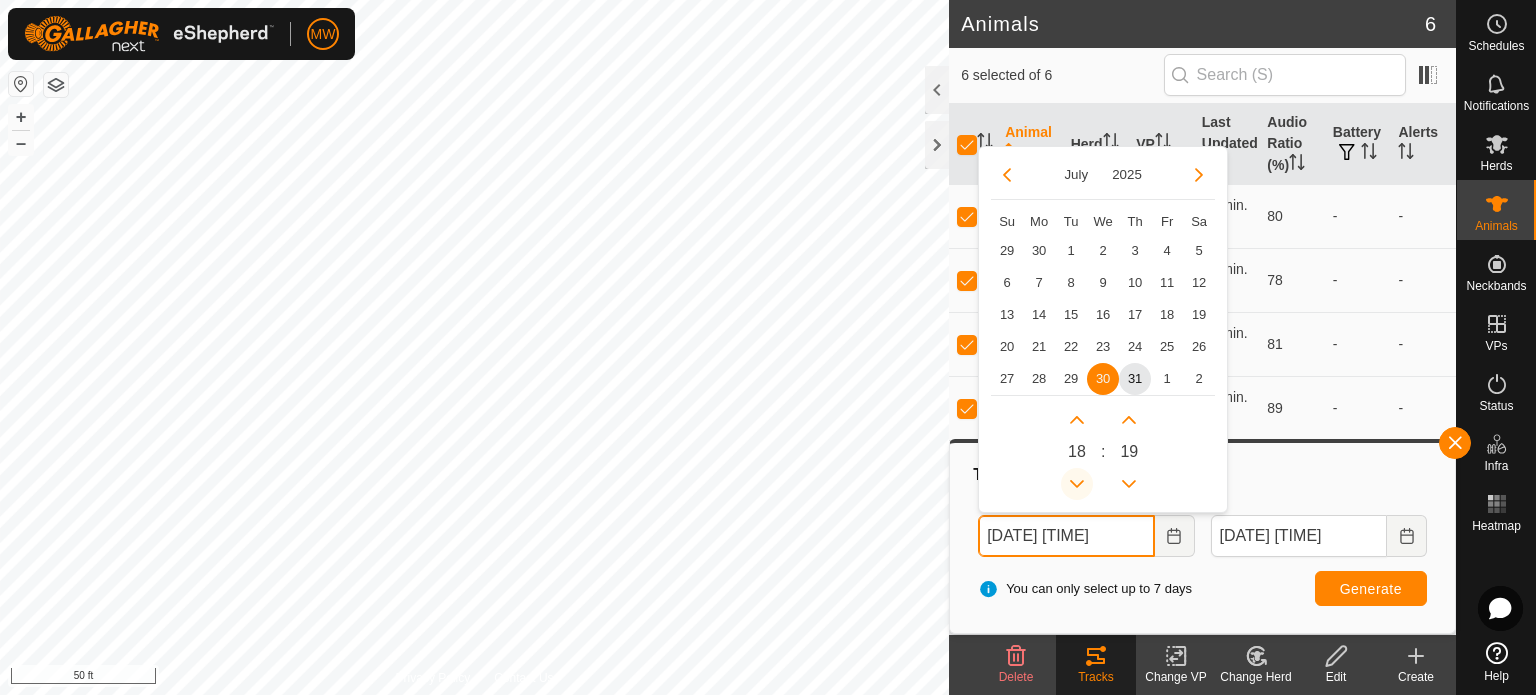 click at bounding box center [1077, 484] 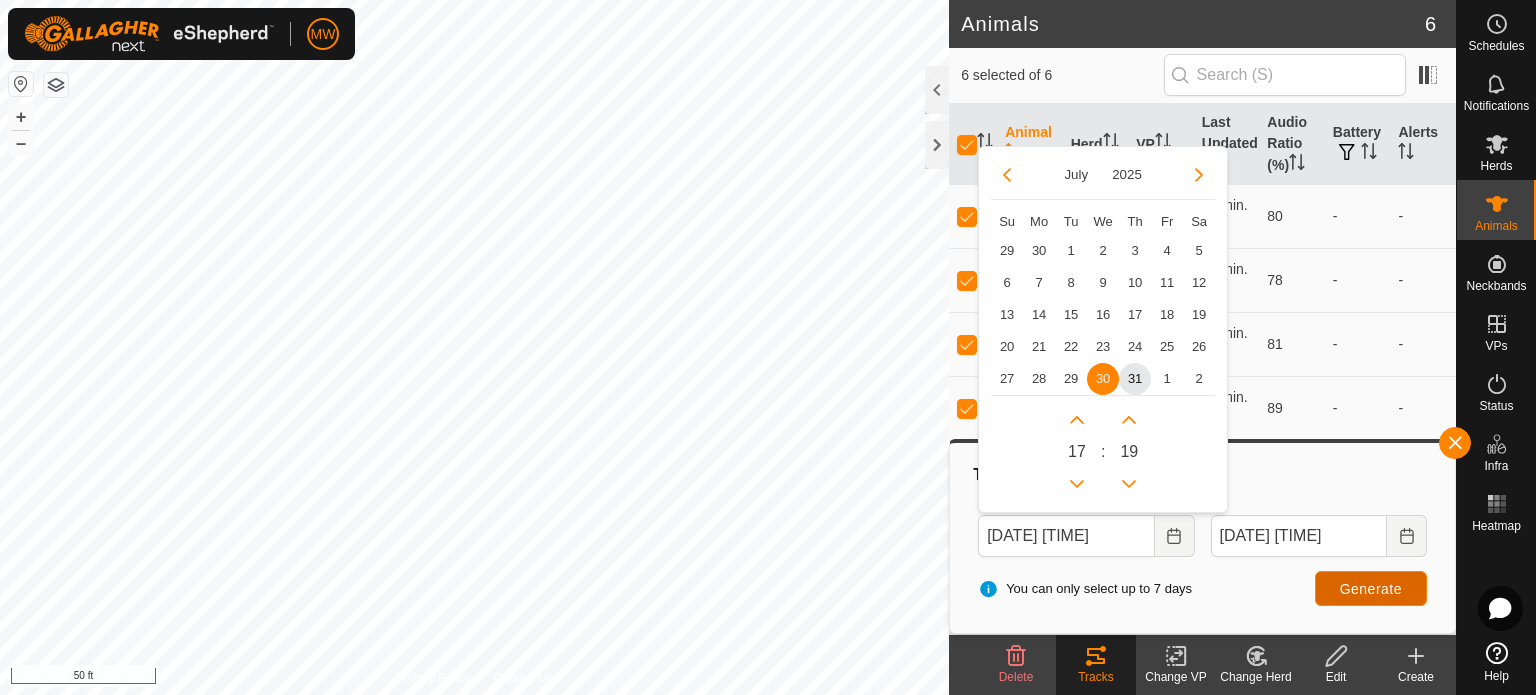 click on "Generate" at bounding box center (1371, 588) 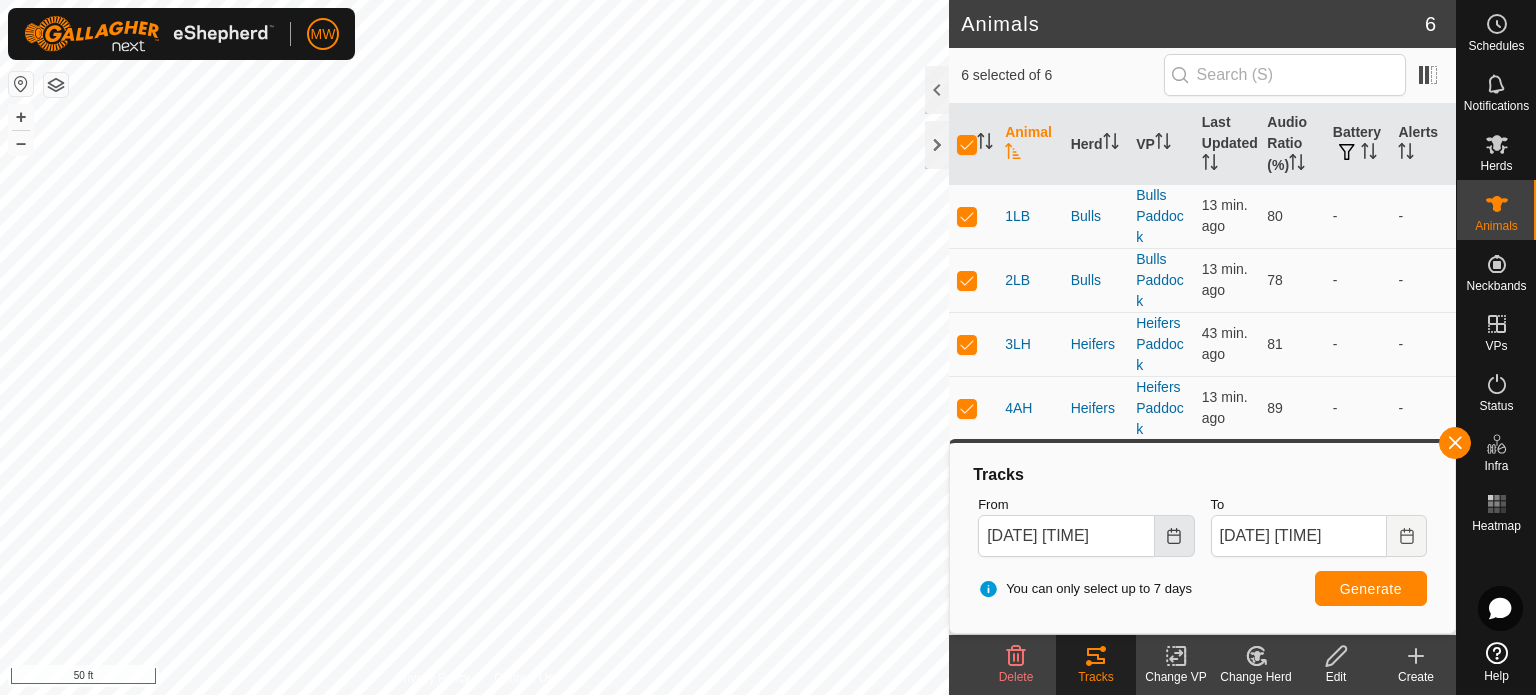 click at bounding box center [1175, 536] 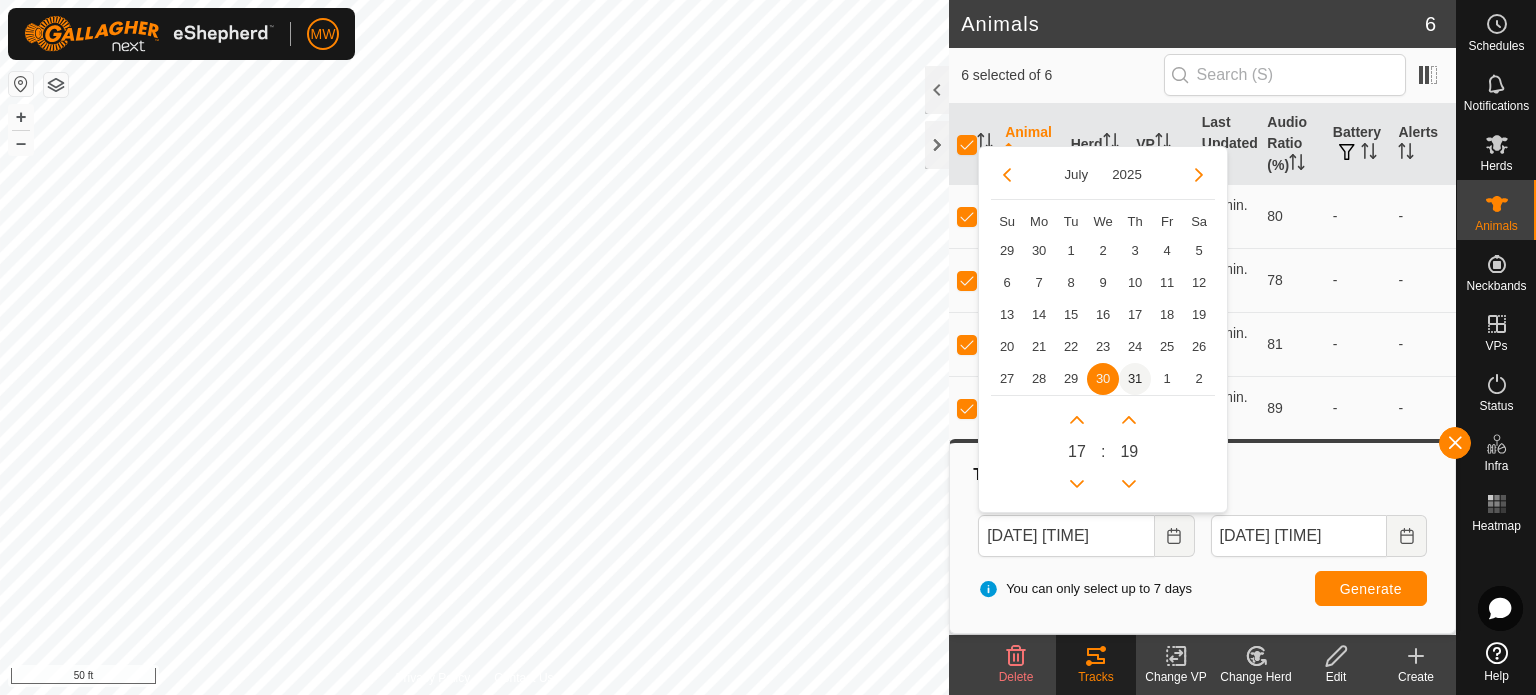 click on "31" at bounding box center [1135, 379] 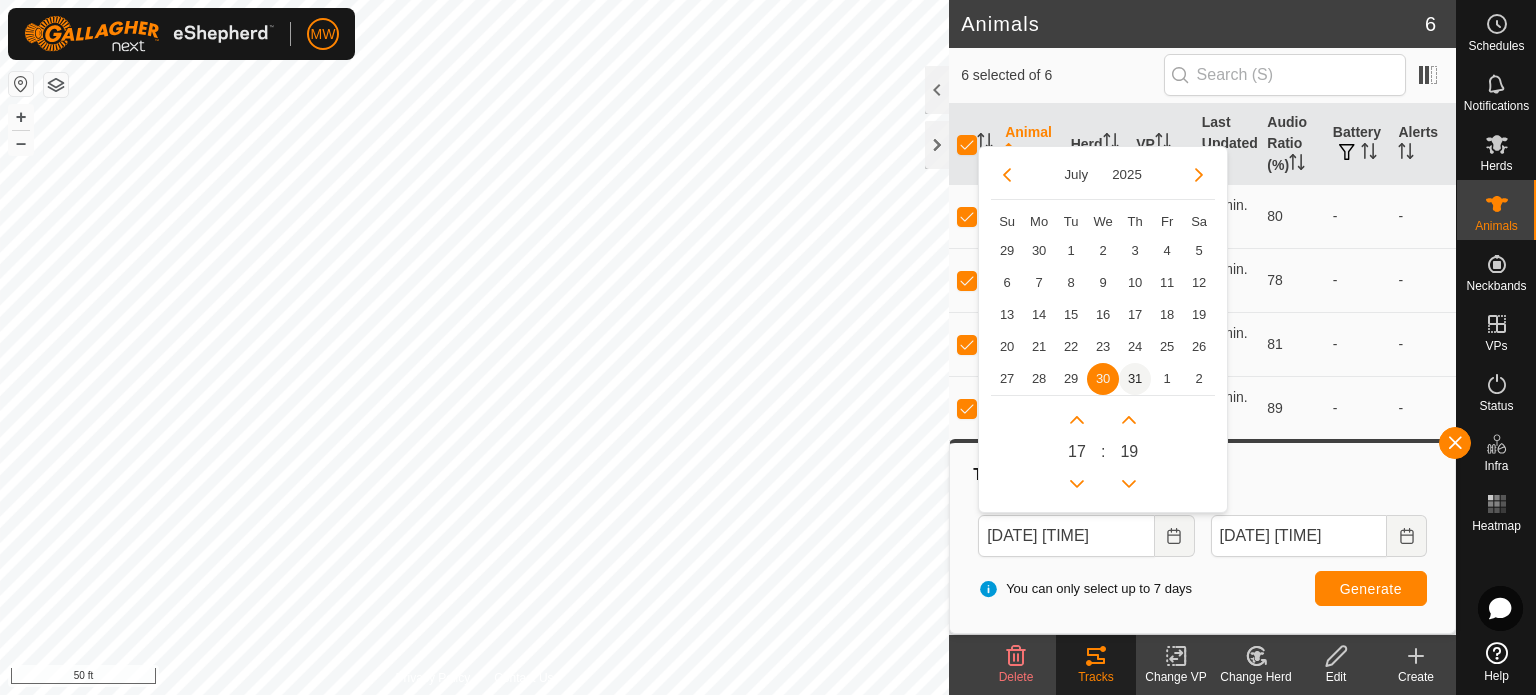 type on "[DATE] [TIME]" 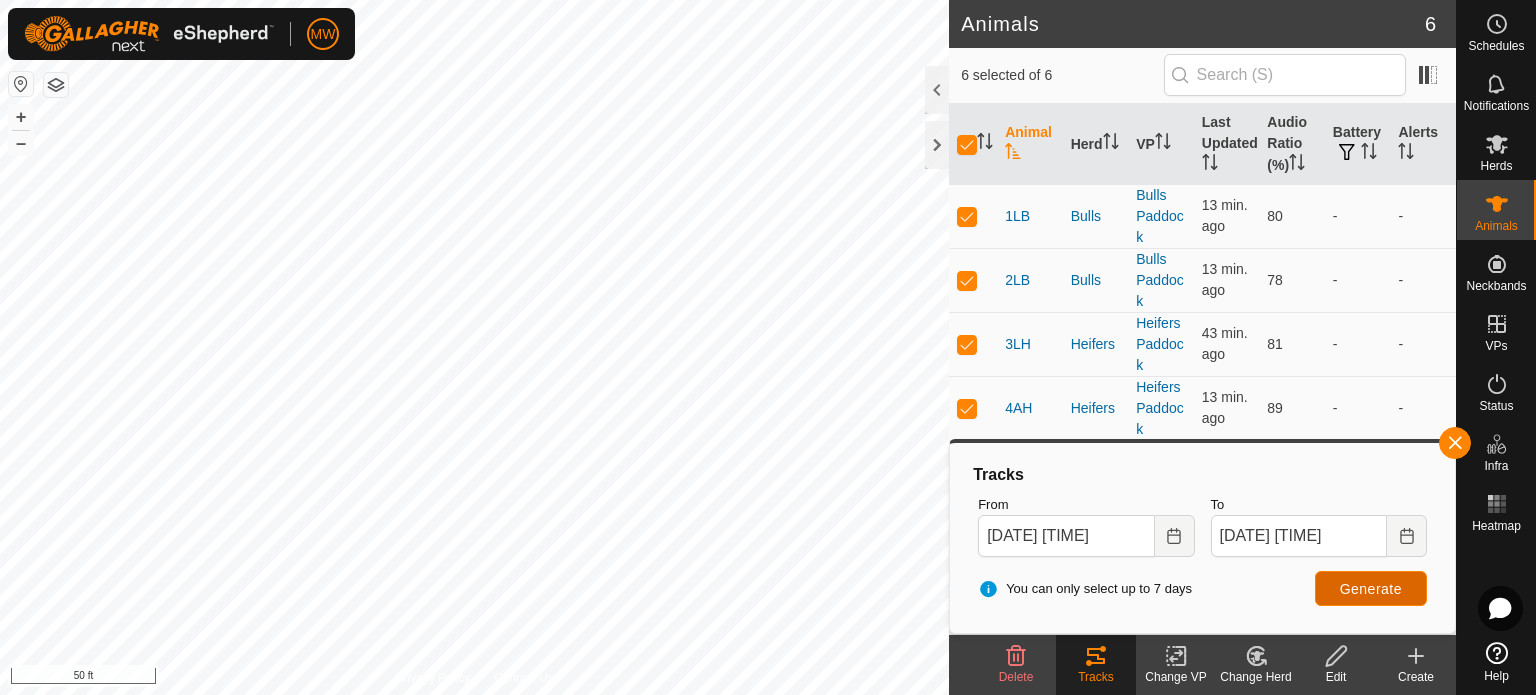 click on "Generate" at bounding box center [1371, 589] 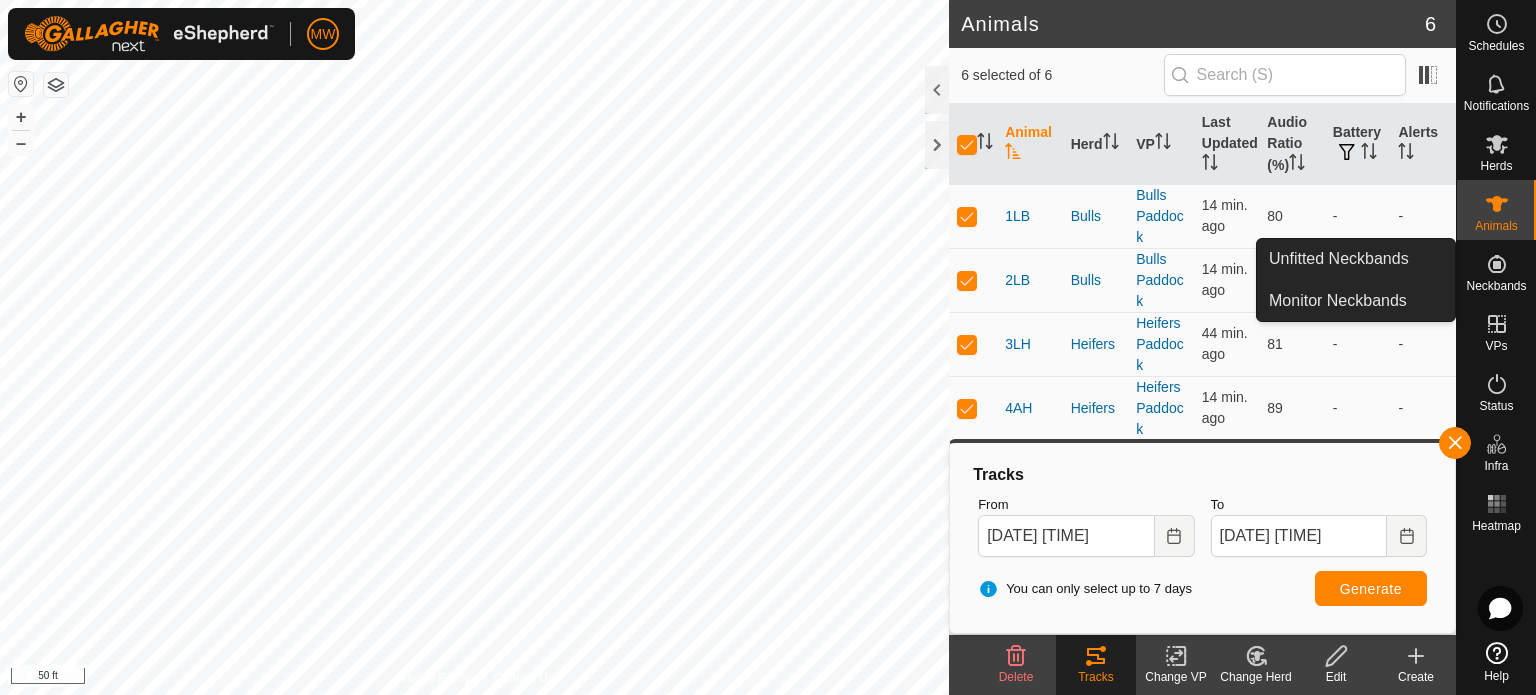 click at bounding box center (1497, 264) 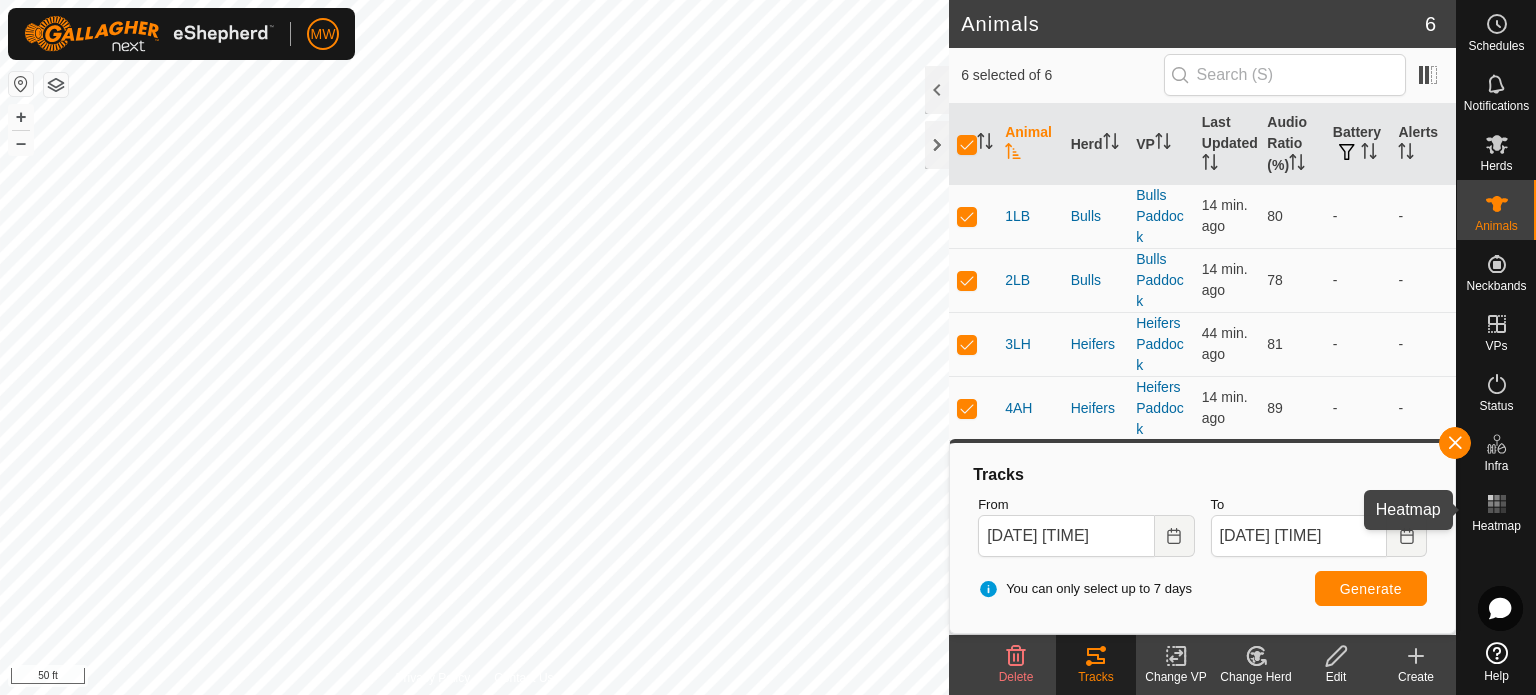 click 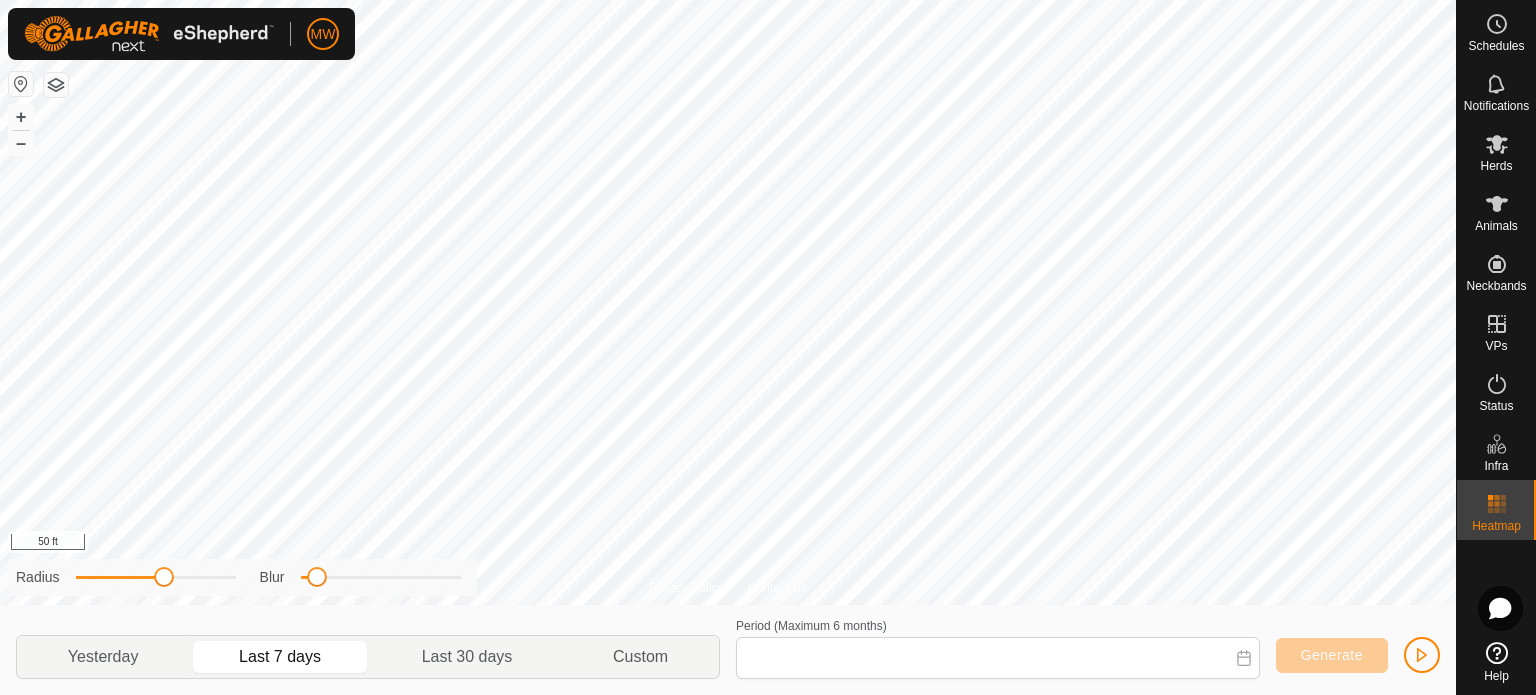 type on "[DATE] - [DATE]" 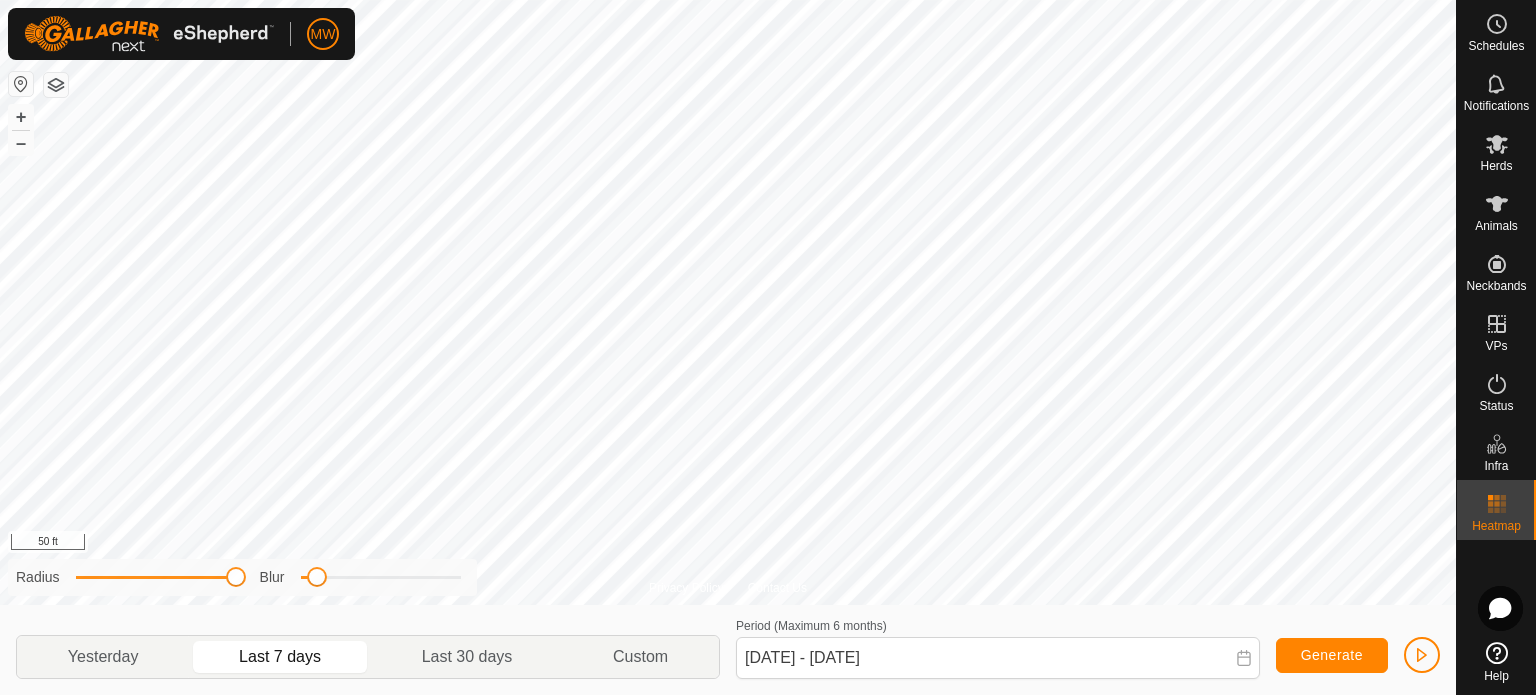 drag, startPoint x: 168, startPoint y: 575, endPoint x: 535, endPoint y: 631, distance: 371.2479 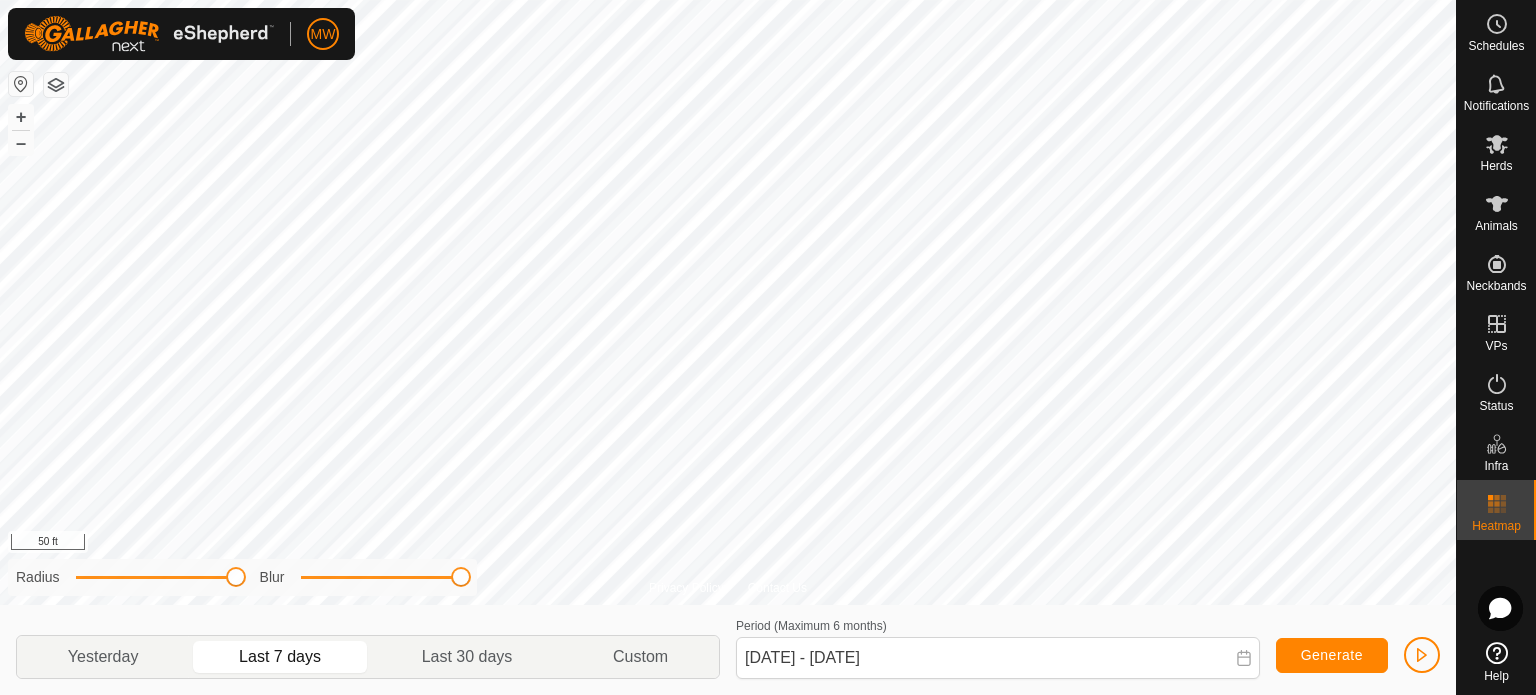 drag, startPoint x: 316, startPoint y: 572, endPoint x: 990, endPoint y: 608, distance: 674.96075 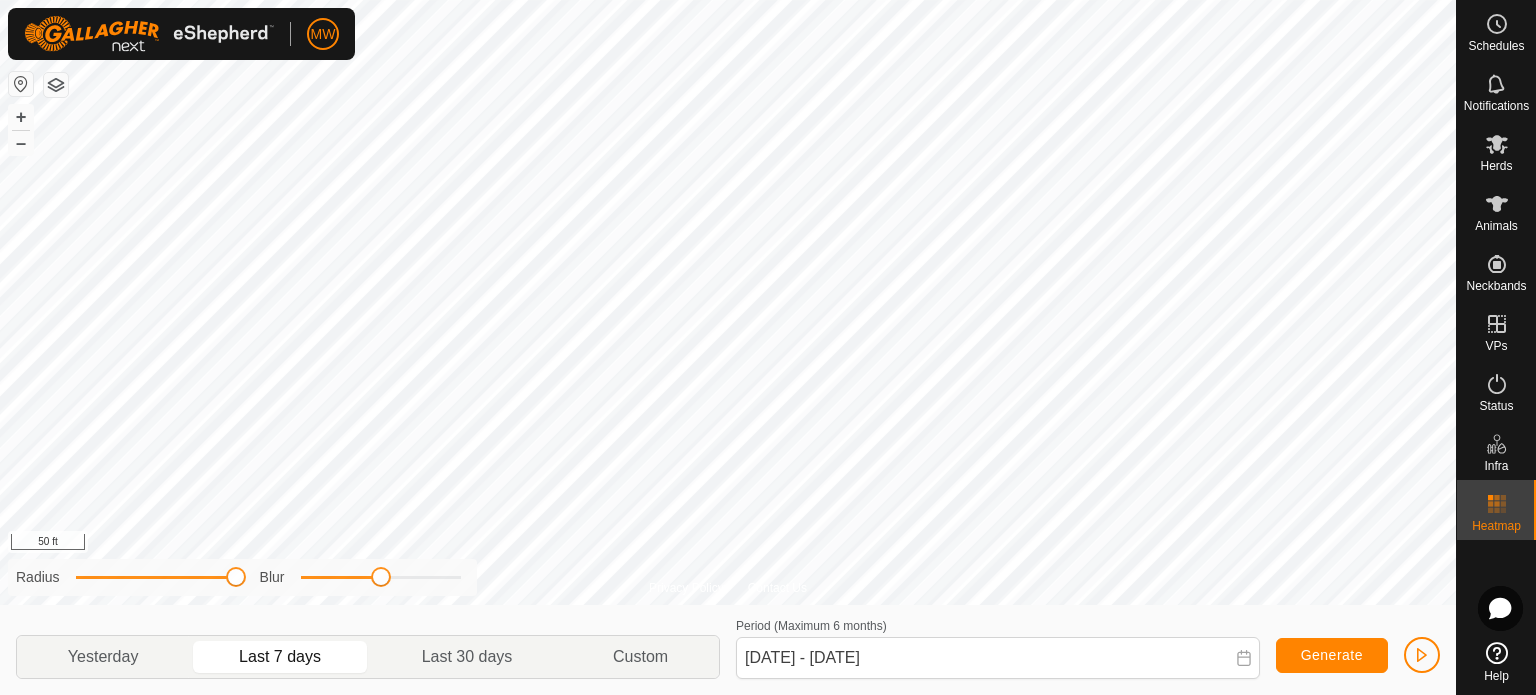 click on "Privacy Policy Contact Us + – ⇧ i 50 ft Radius Blur [DATE] [DATE] - [DATE] Custom Period (Maximum 6 months)  [DATE] - [DATE] Generate" 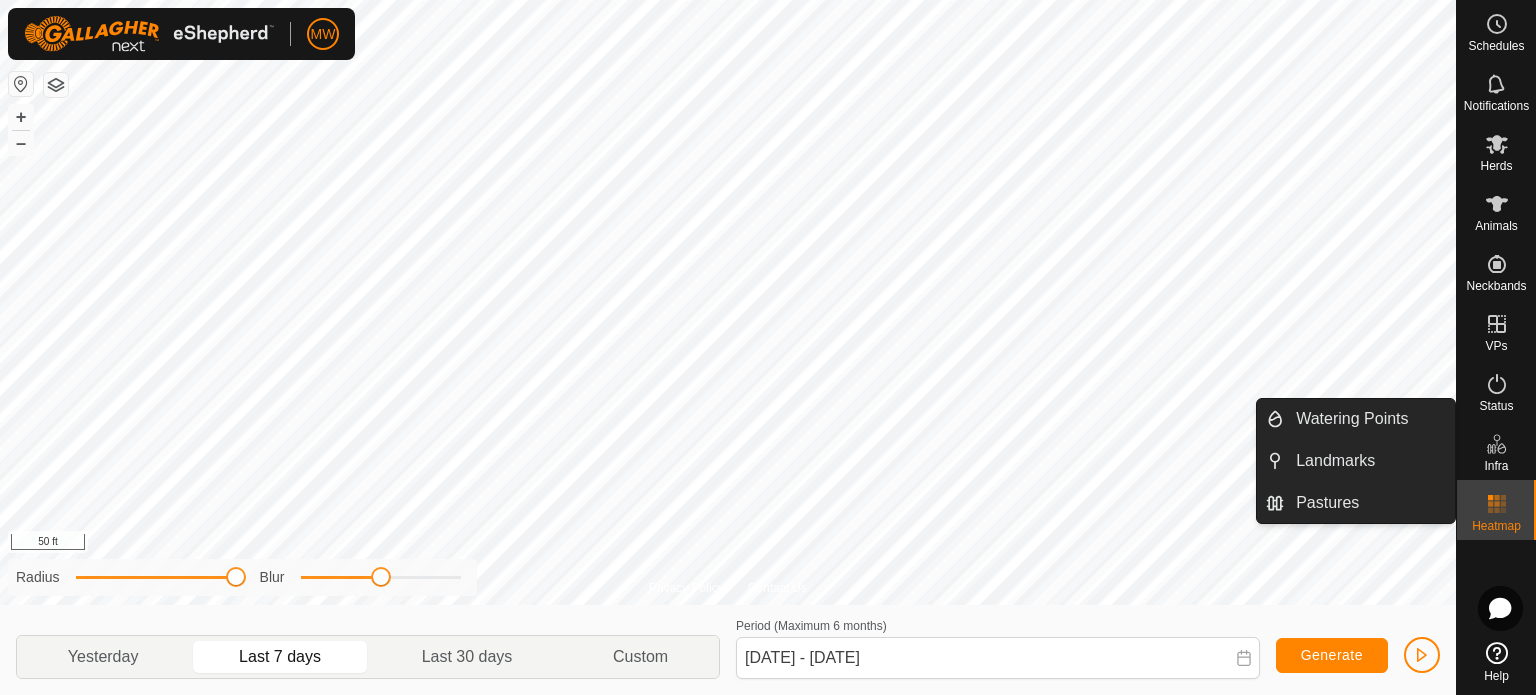 click 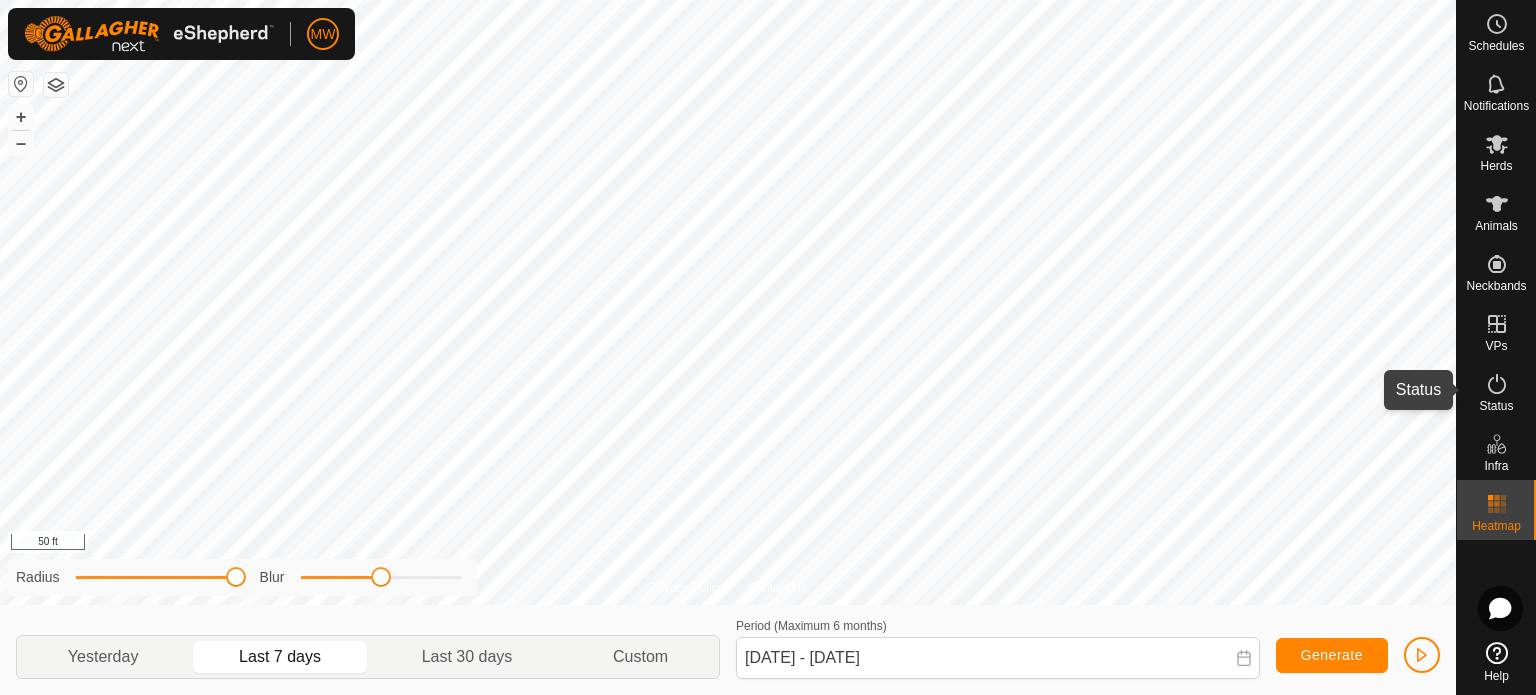 click 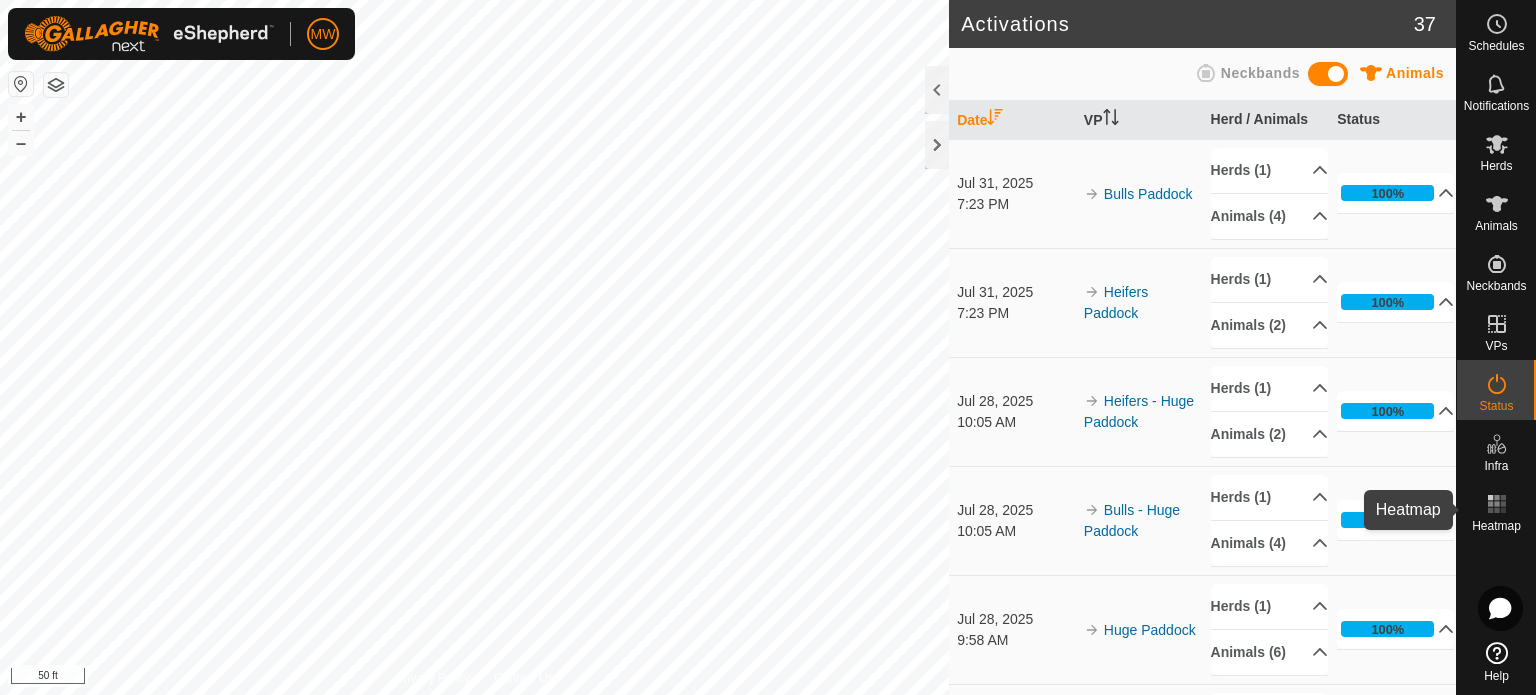 click on "Heatmap" at bounding box center [1496, 526] 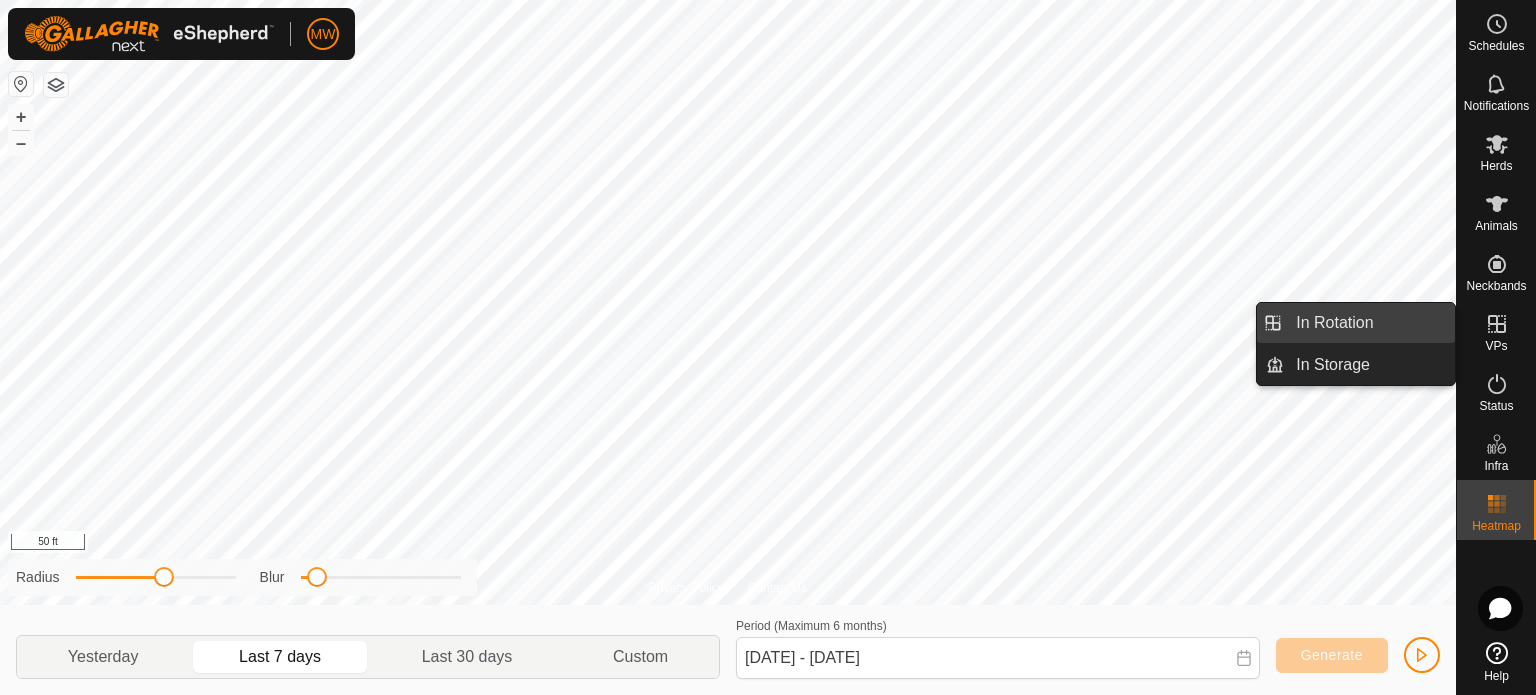 click on "In Rotation" at bounding box center (1334, 323) 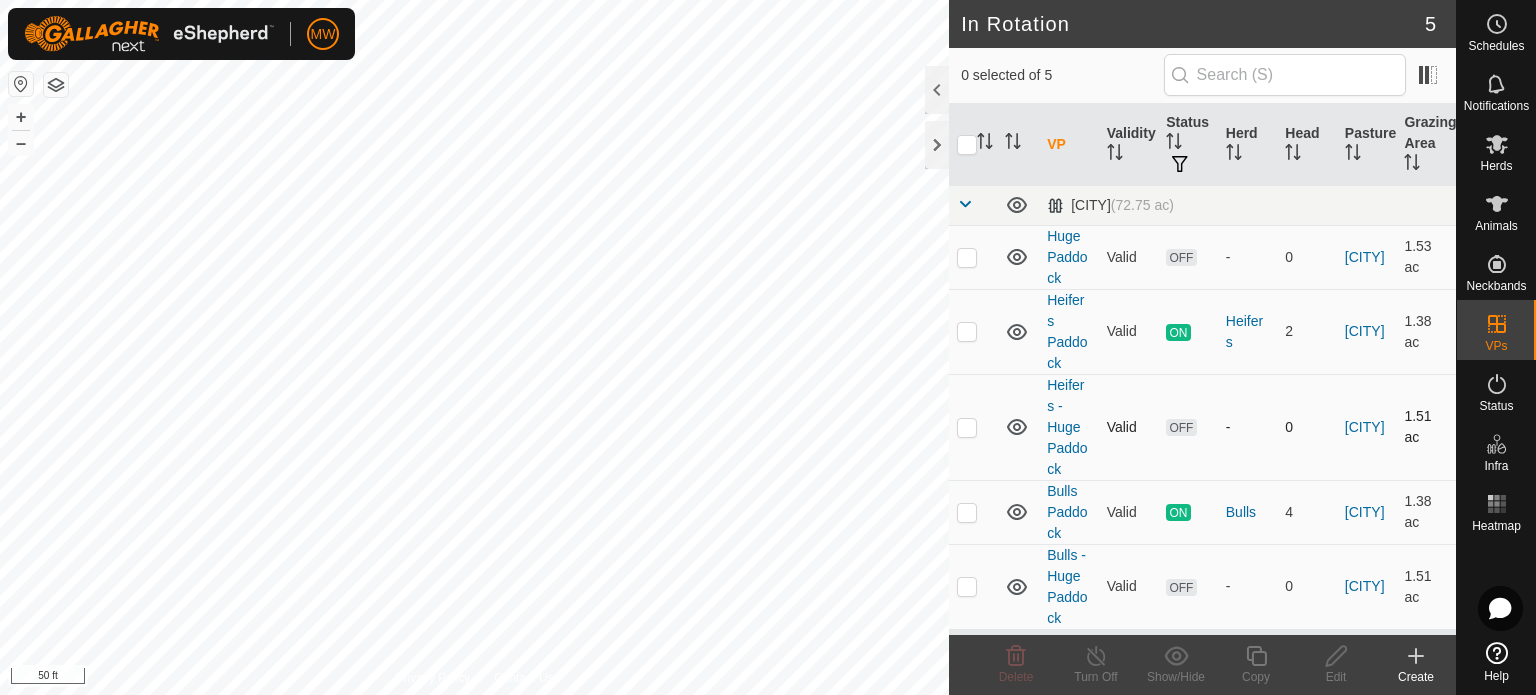 click at bounding box center [973, 427] 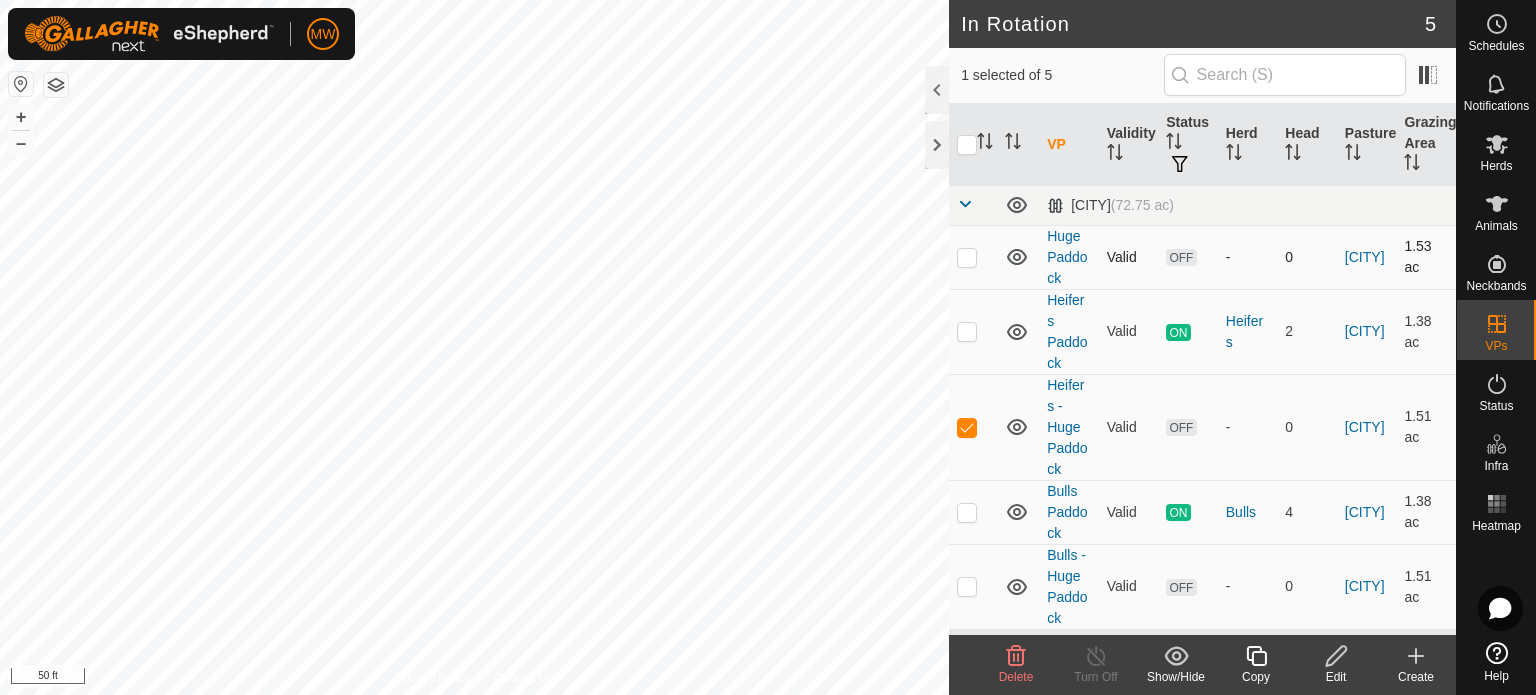 click at bounding box center [967, 257] 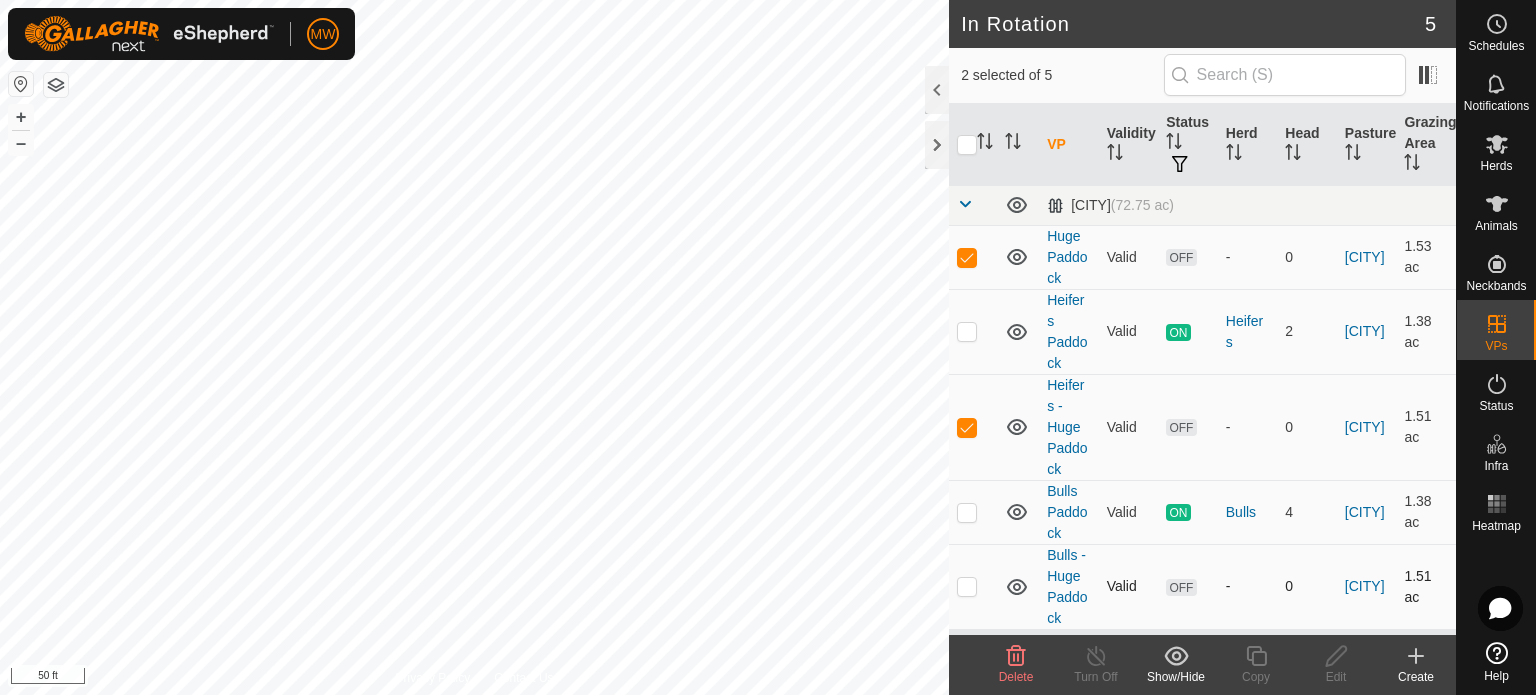 click at bounding box center (973, 586) 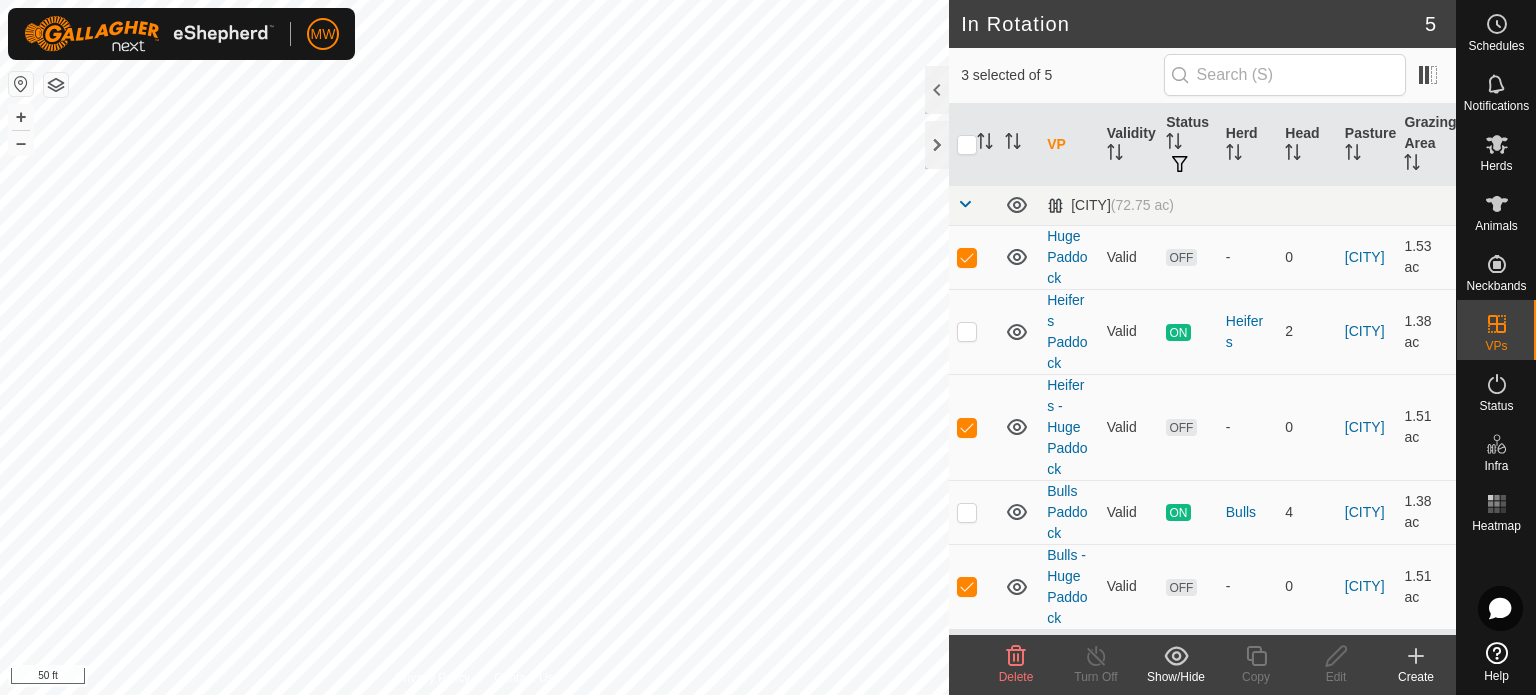 click 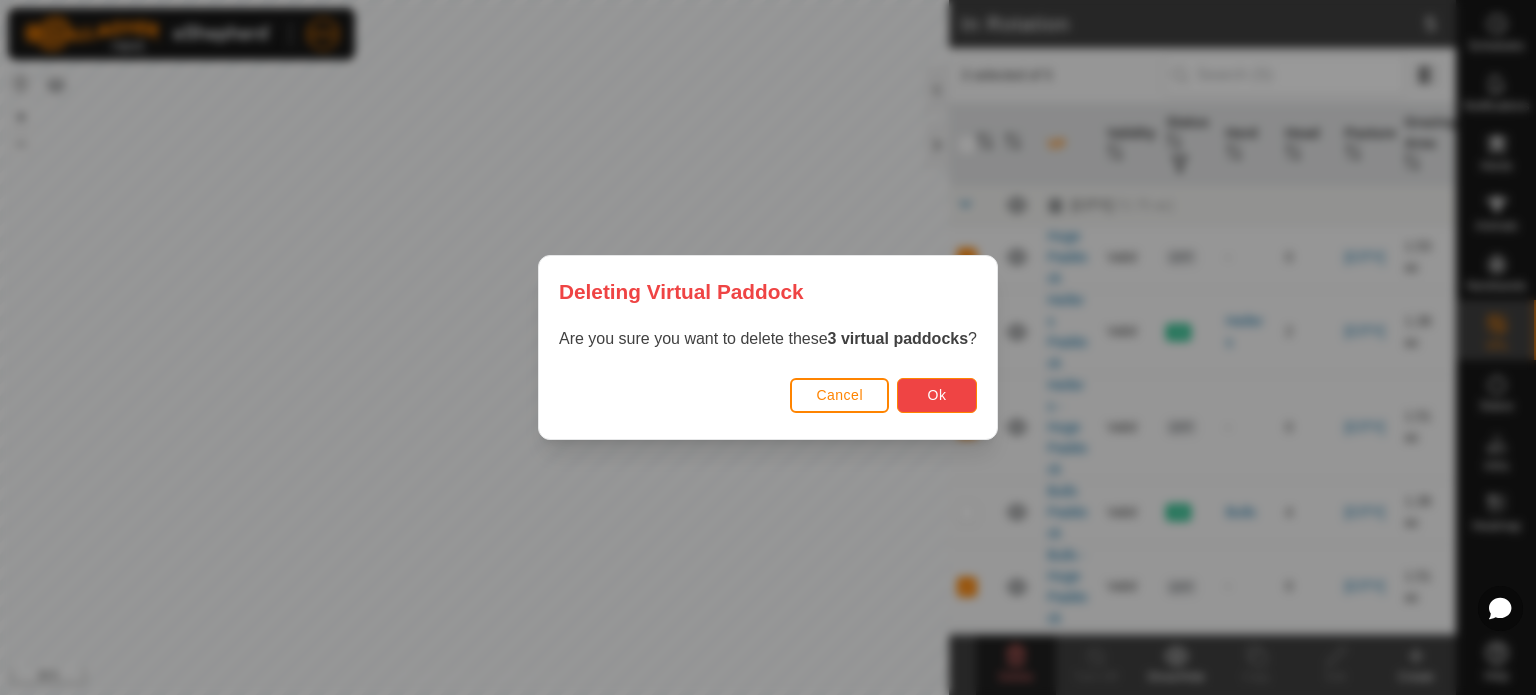 click on "Ok" at bounding box center [937, 395] 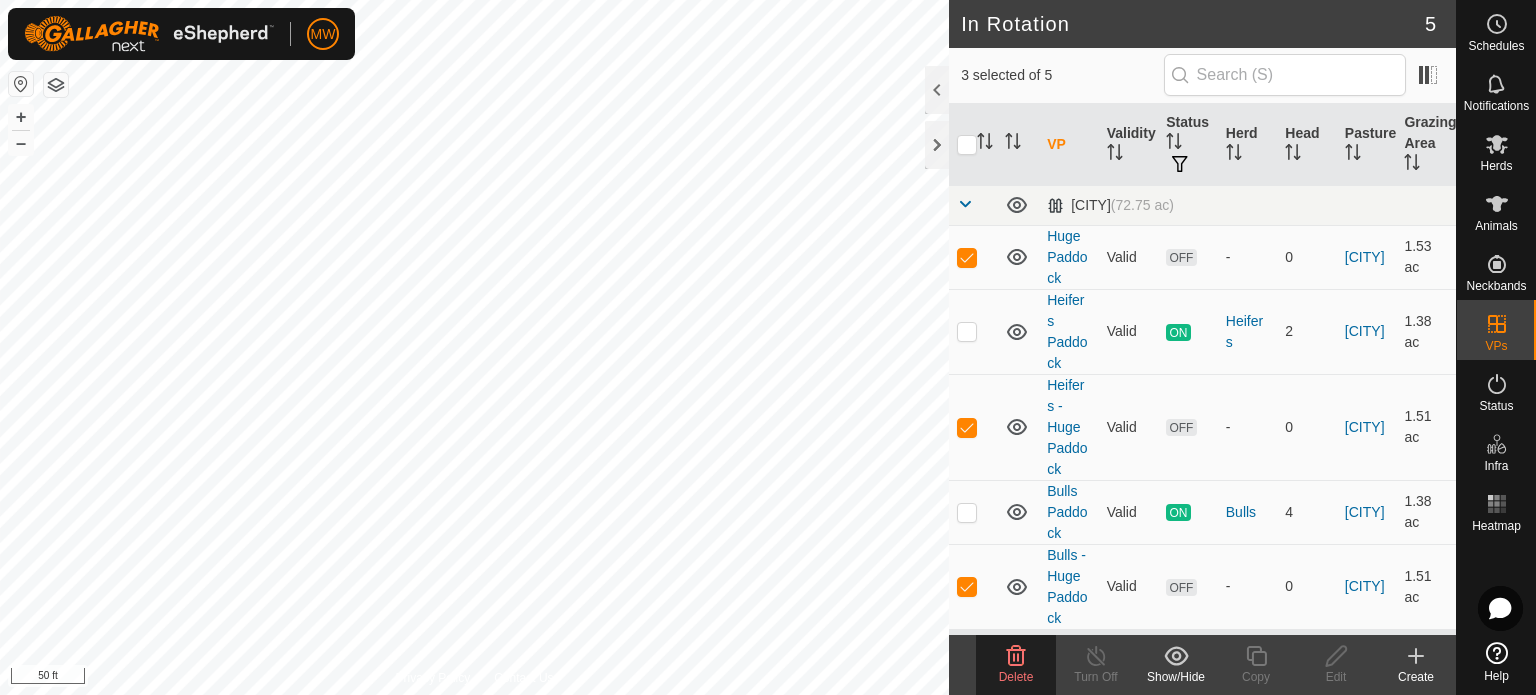 click 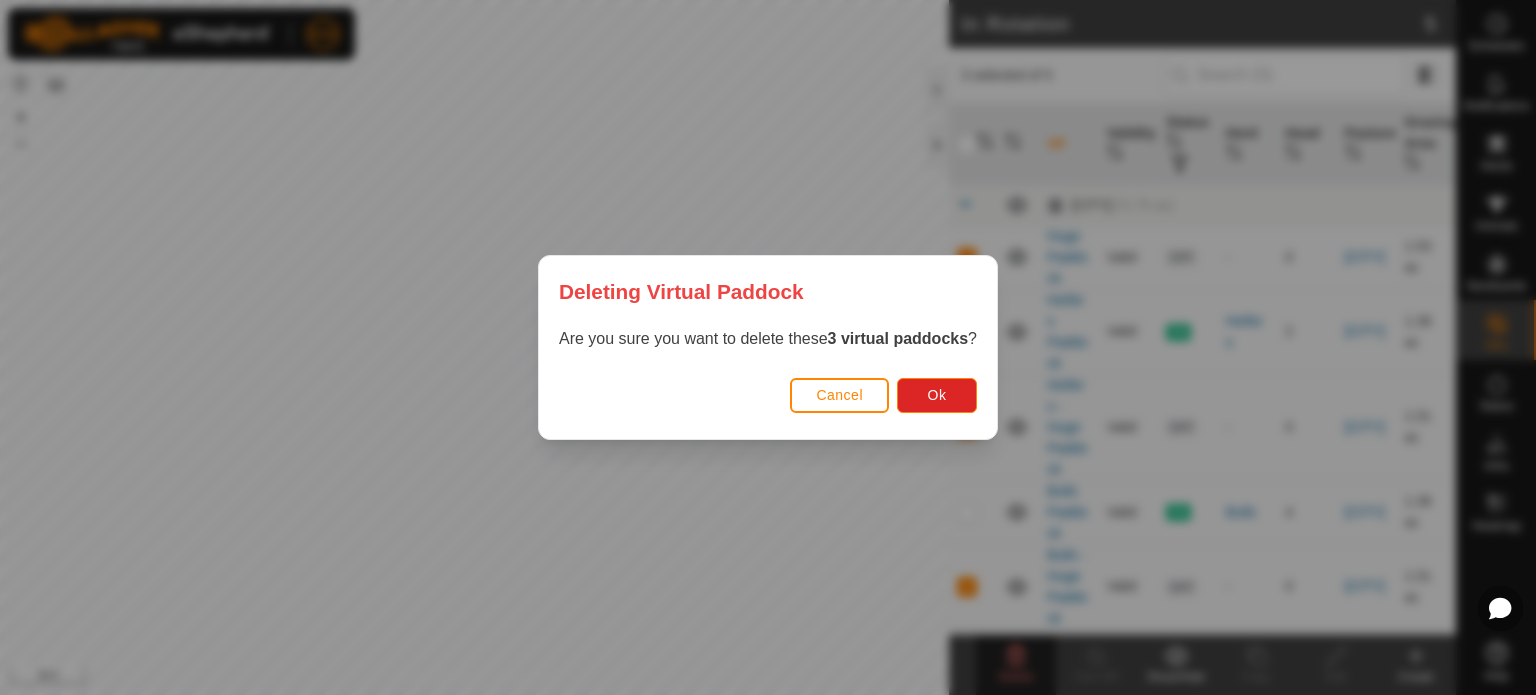 click on "Cancel Ok" at bounding box center (768, 405) 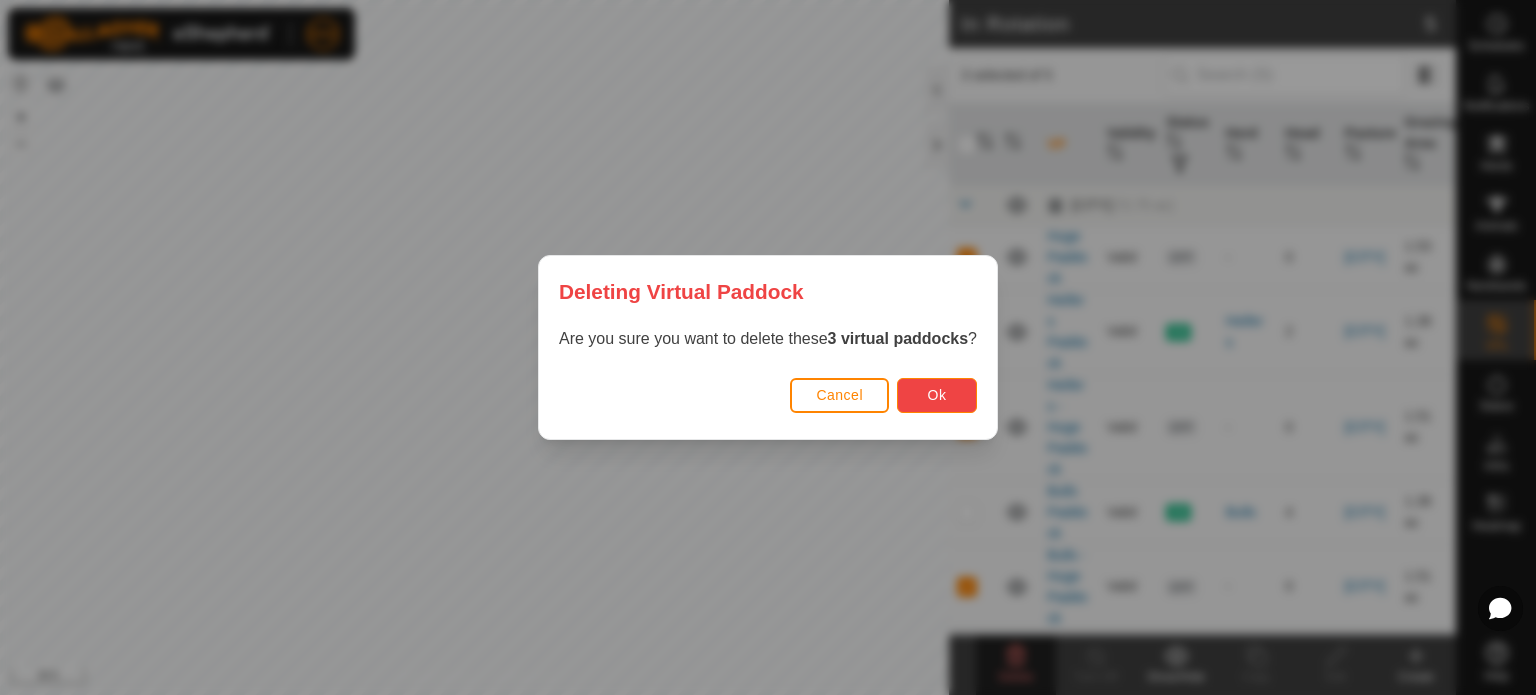 click on "Ok" at bounding box center [937, 395] 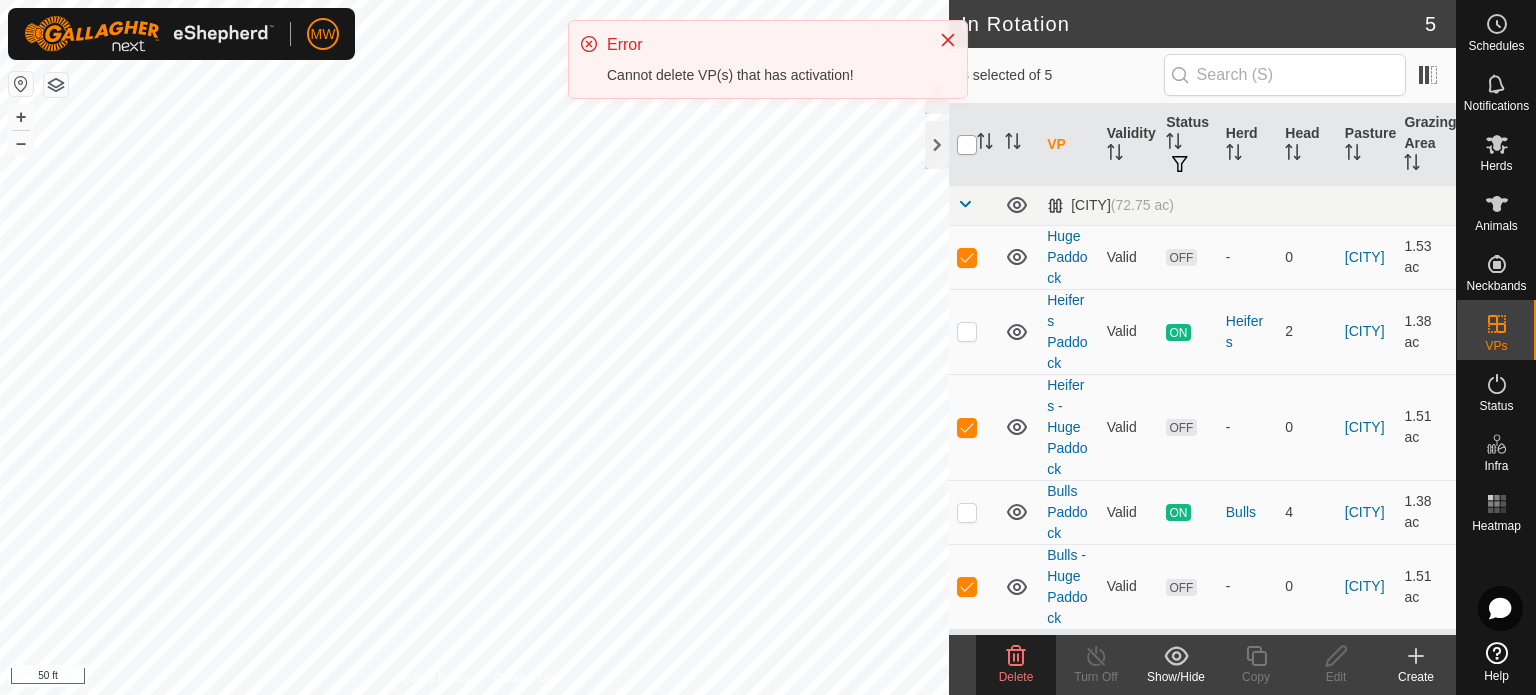 click at bounding box center [967, 145] 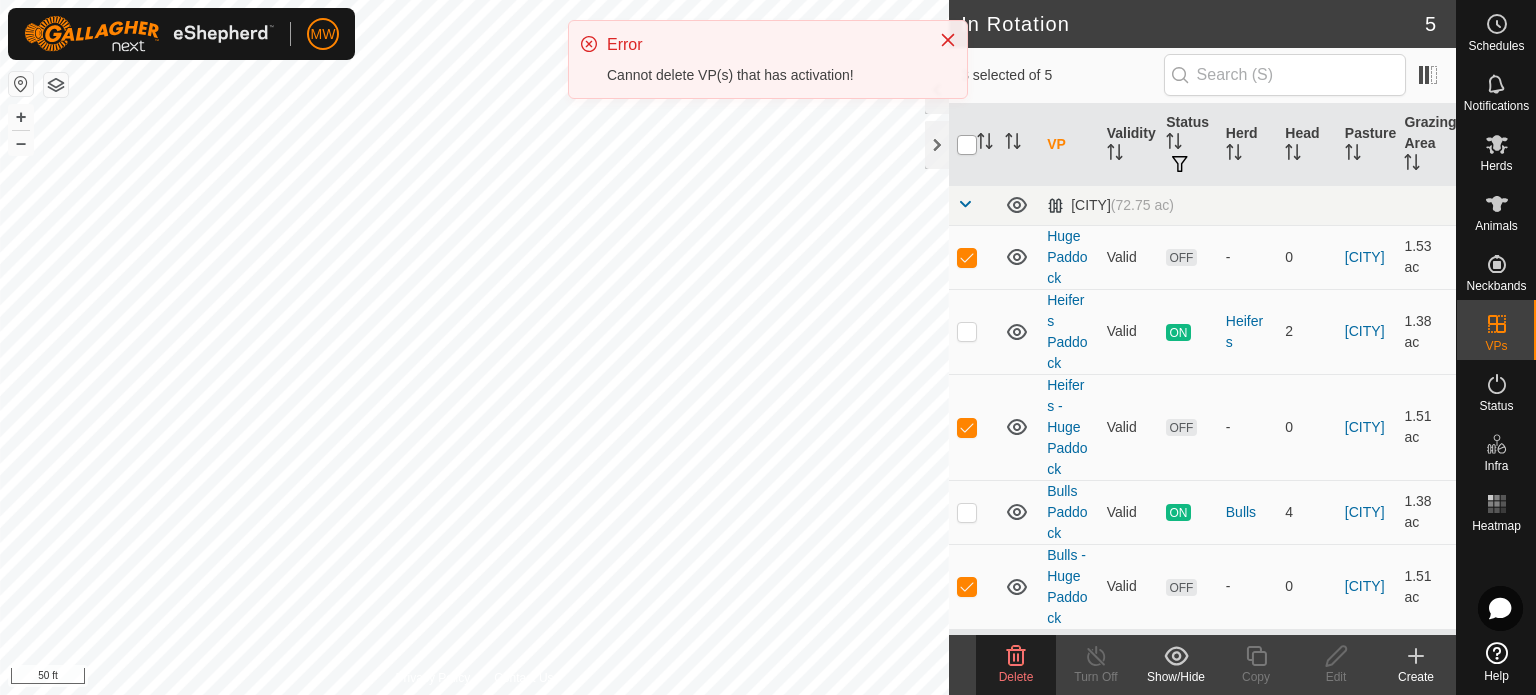 checkbox on "true" 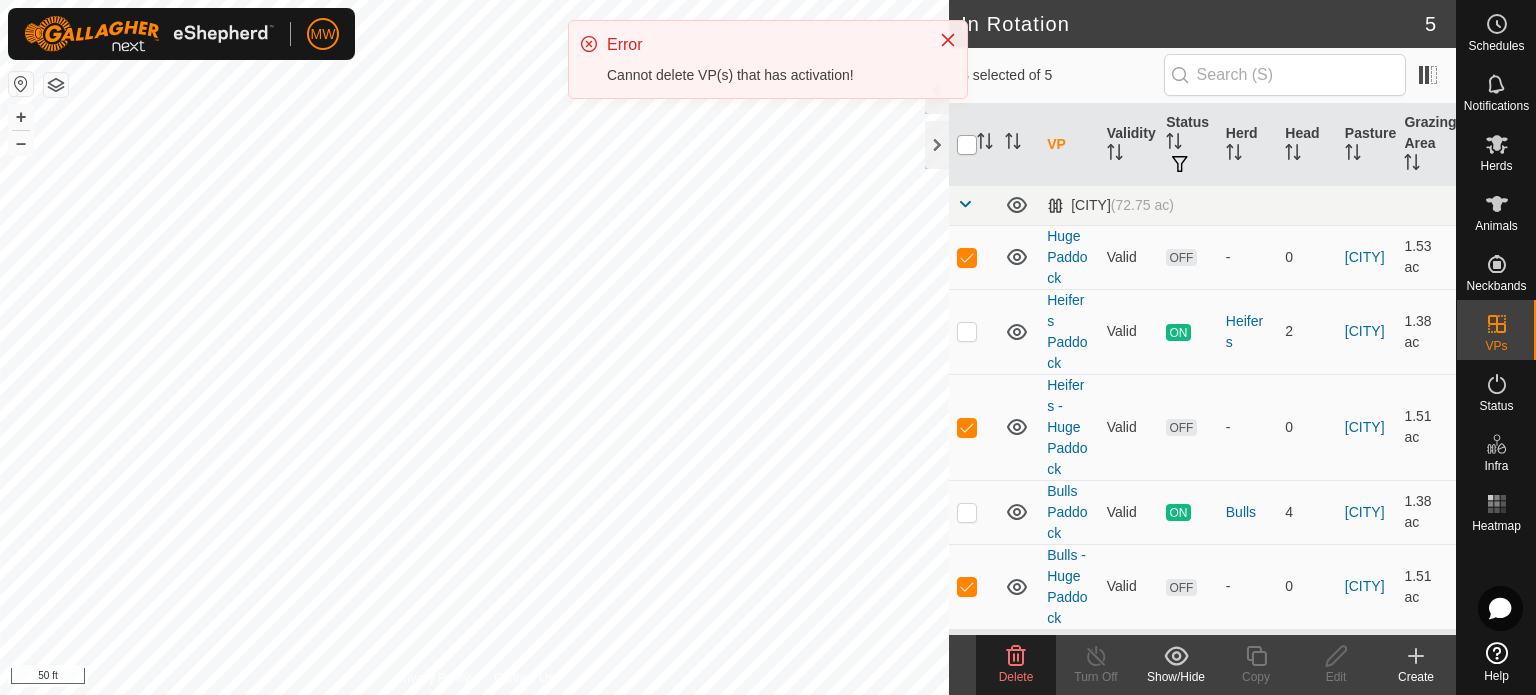 checkbox on "true" 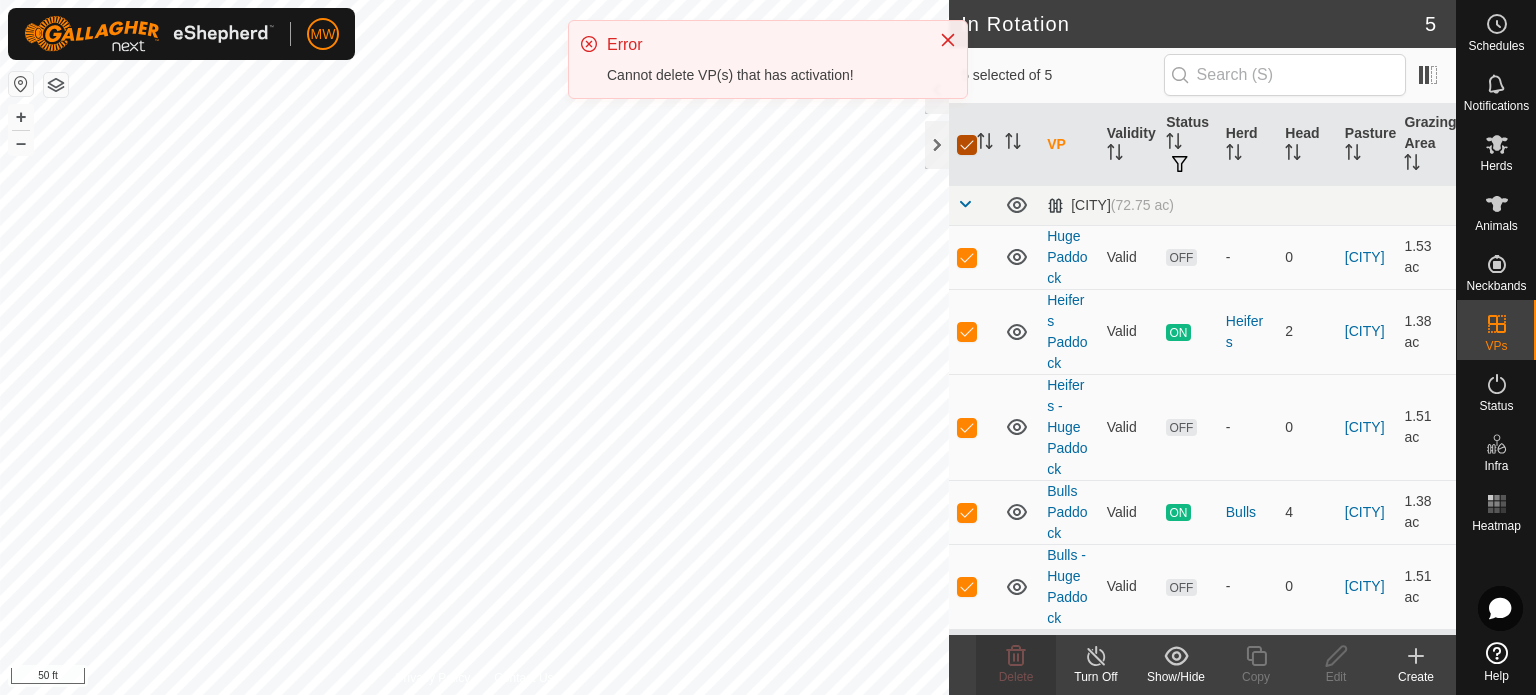 click at bounding box center (967, 145) 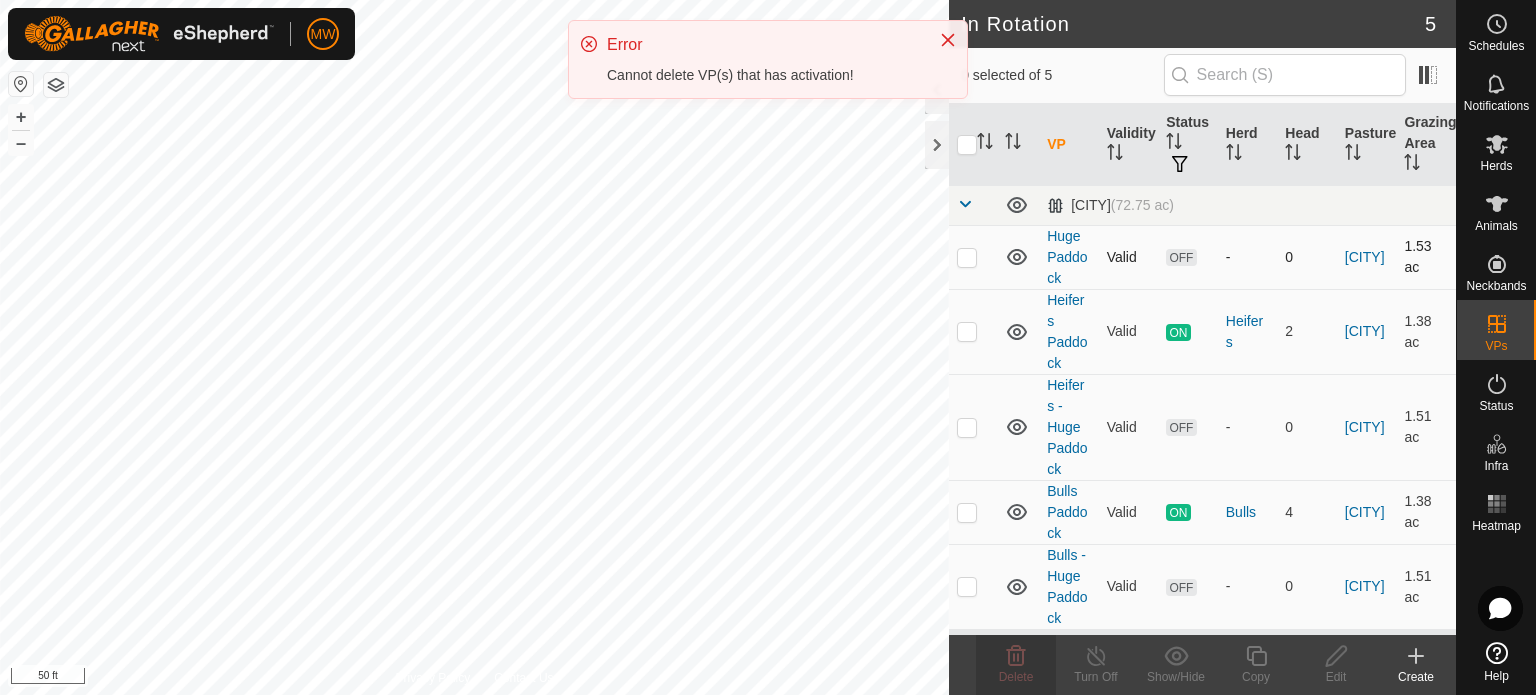 click at bounding box center [973, 257] 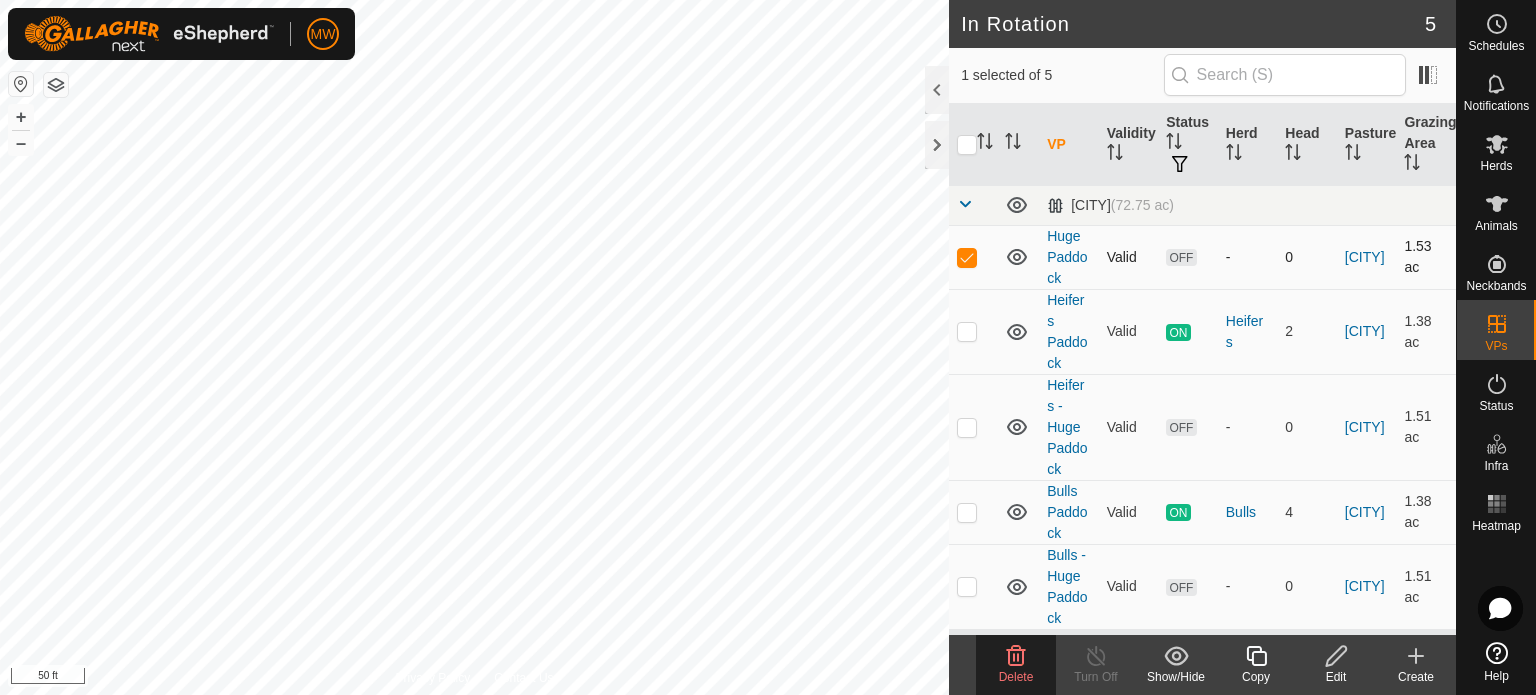 click at bounding box center (973, 257) 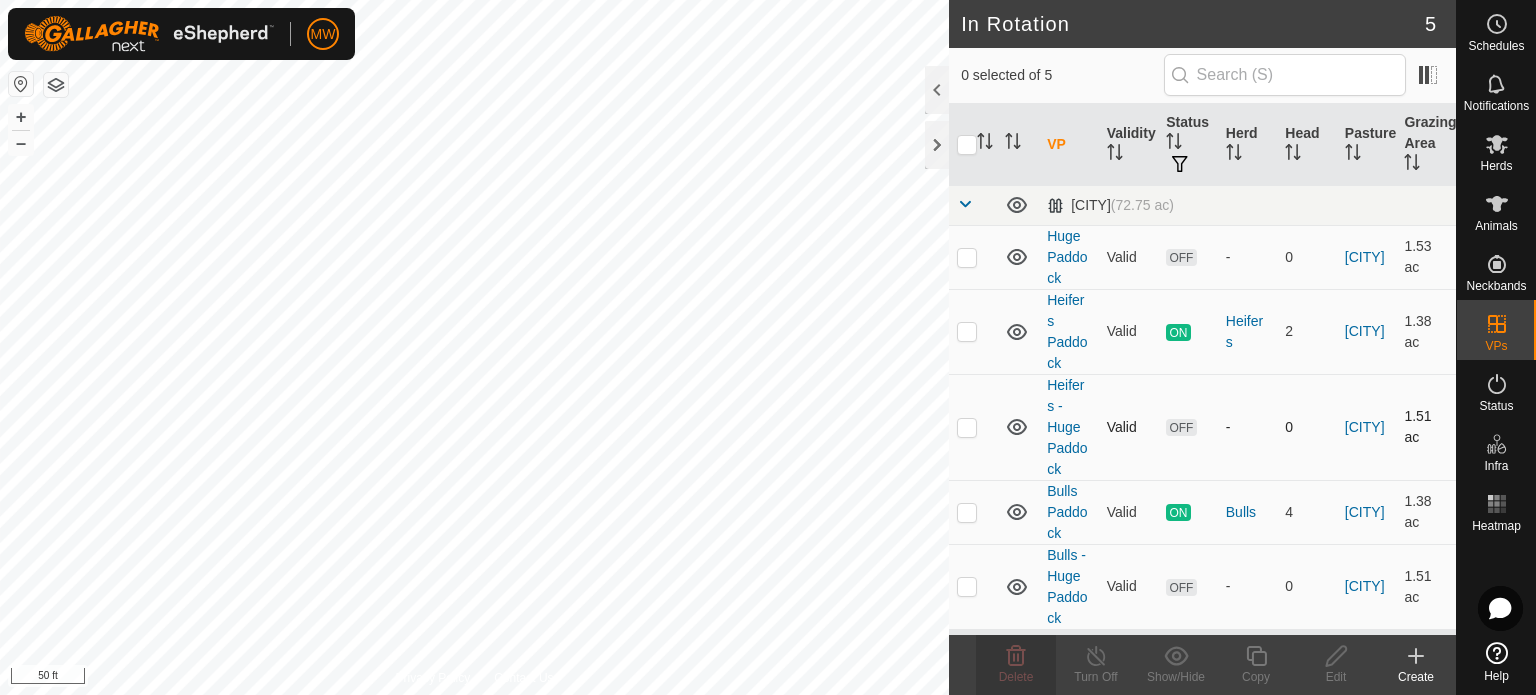 click at bounding box center [973, 427] 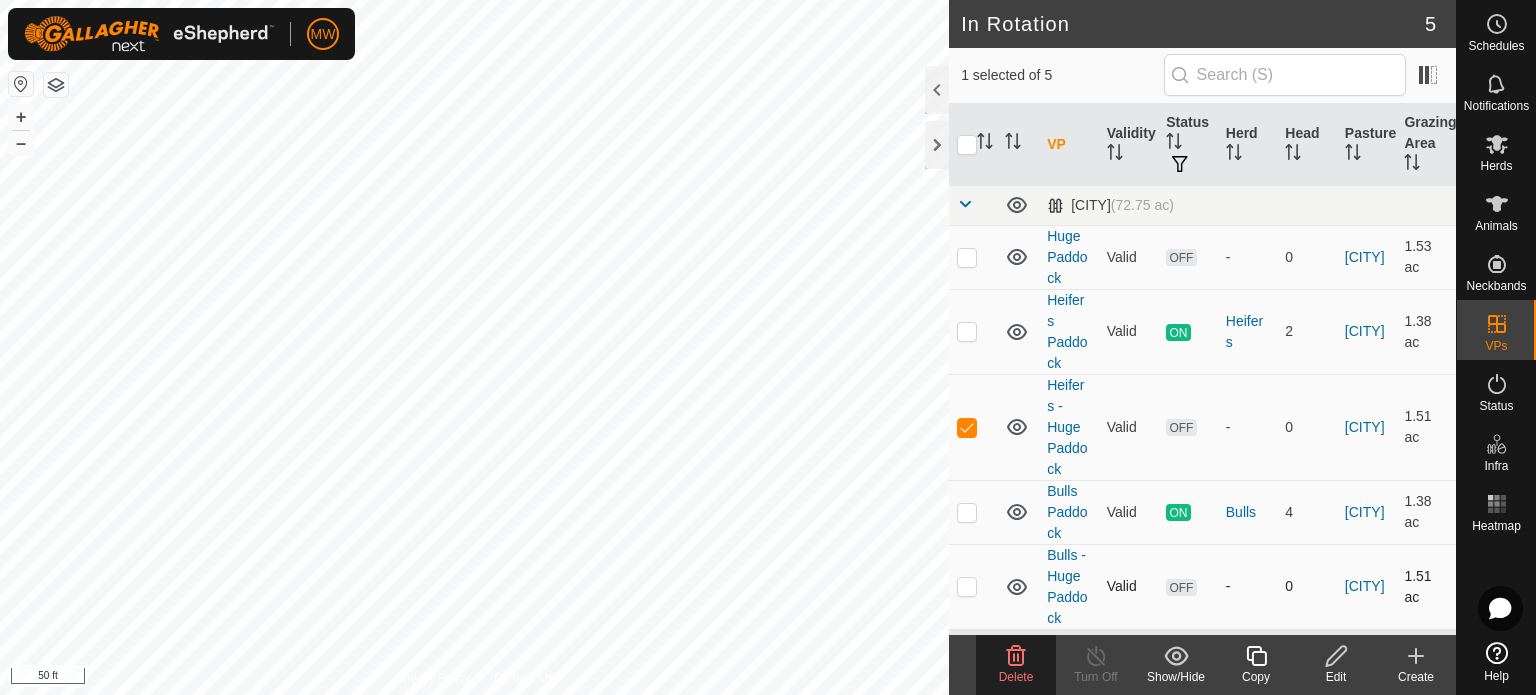 click at bounding box center [973, 586] 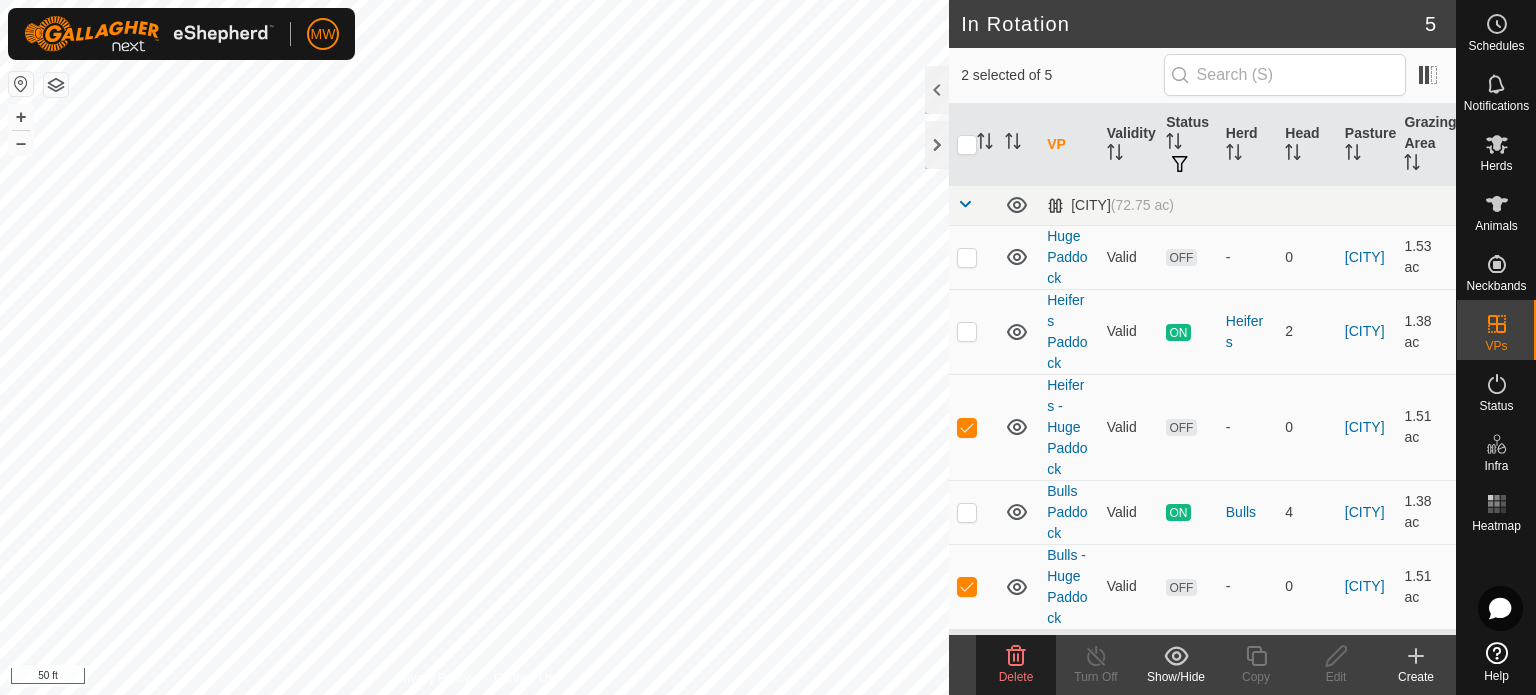 click 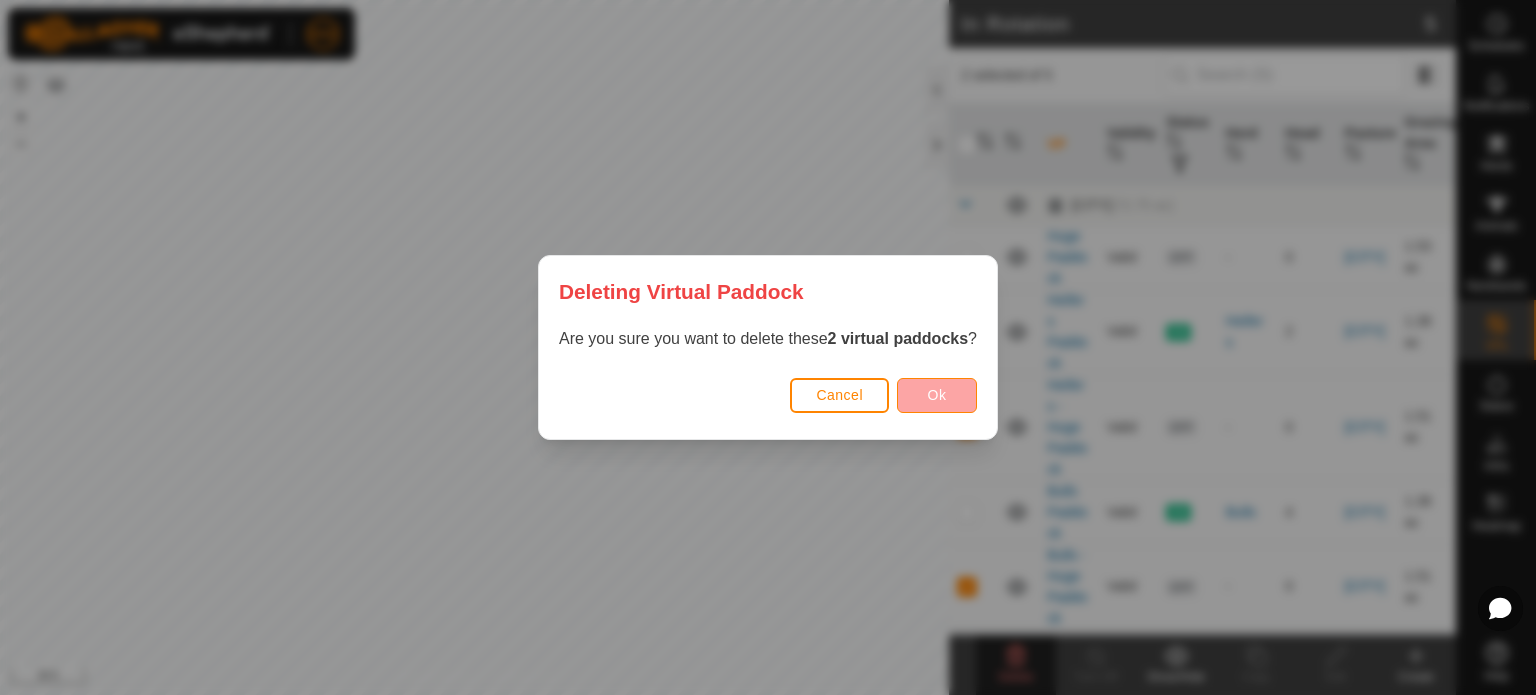 drag, startPoint x: 890, startPoint y: 363, endPoint x: 936, endPoint y: 394, distance: 55.470715 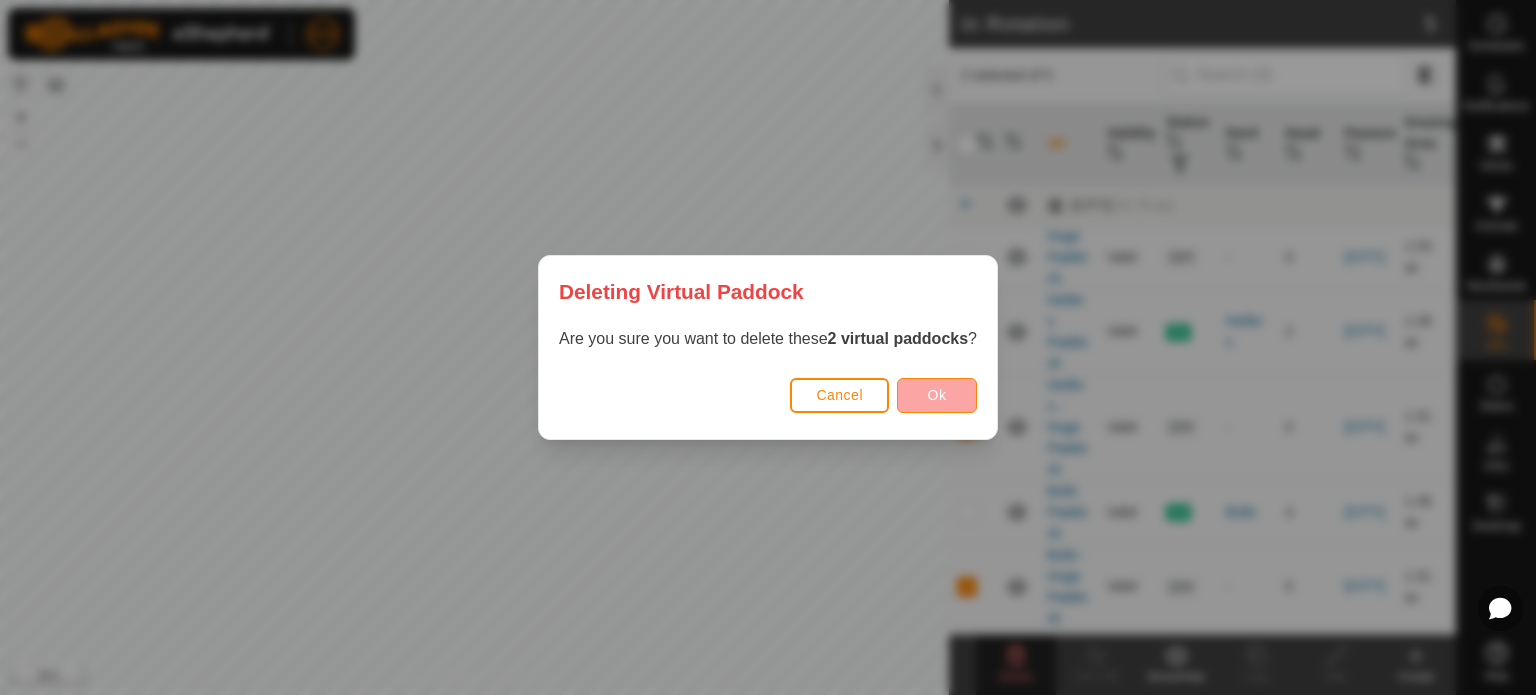 click on "Are you sure you want to delete these  2 virtual paddocks ?" at bounding box center [768, 349] 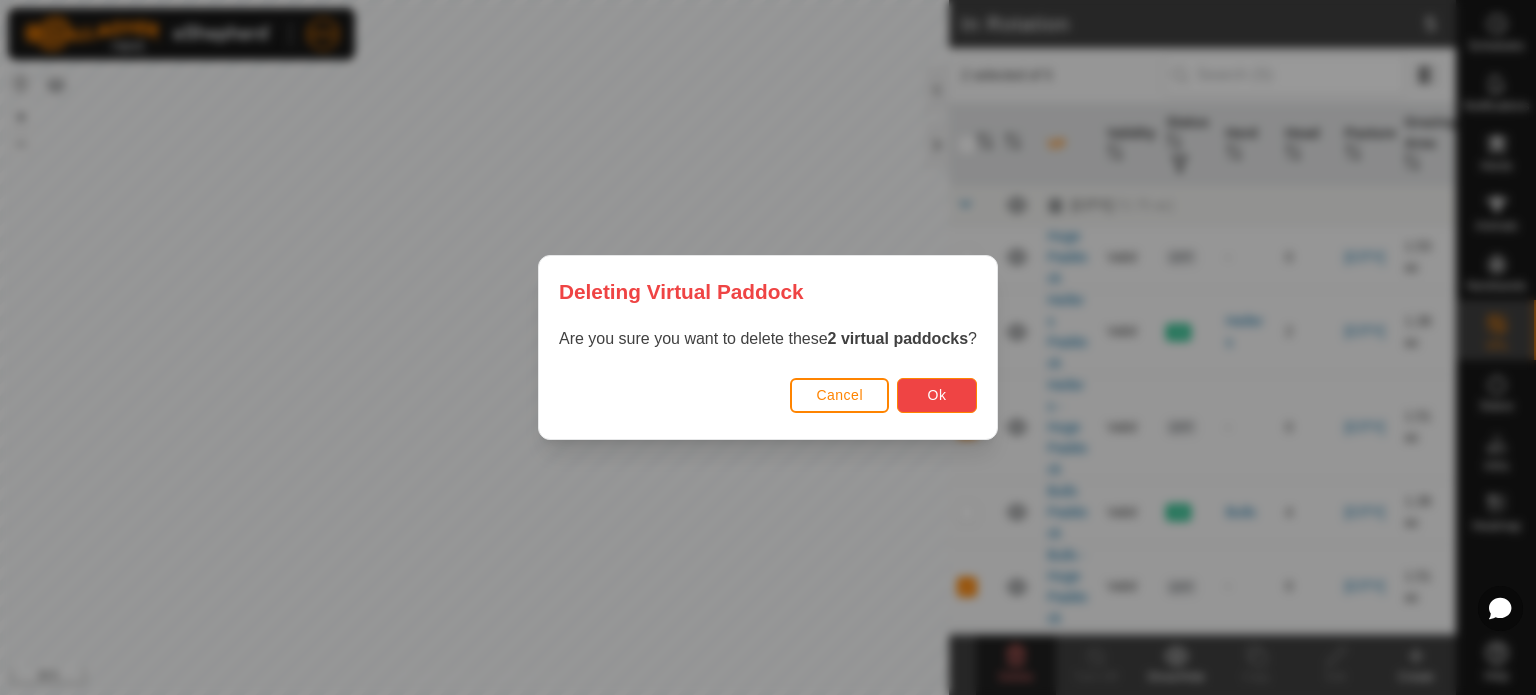 click on "Ok" at bounding box center [937, 395] 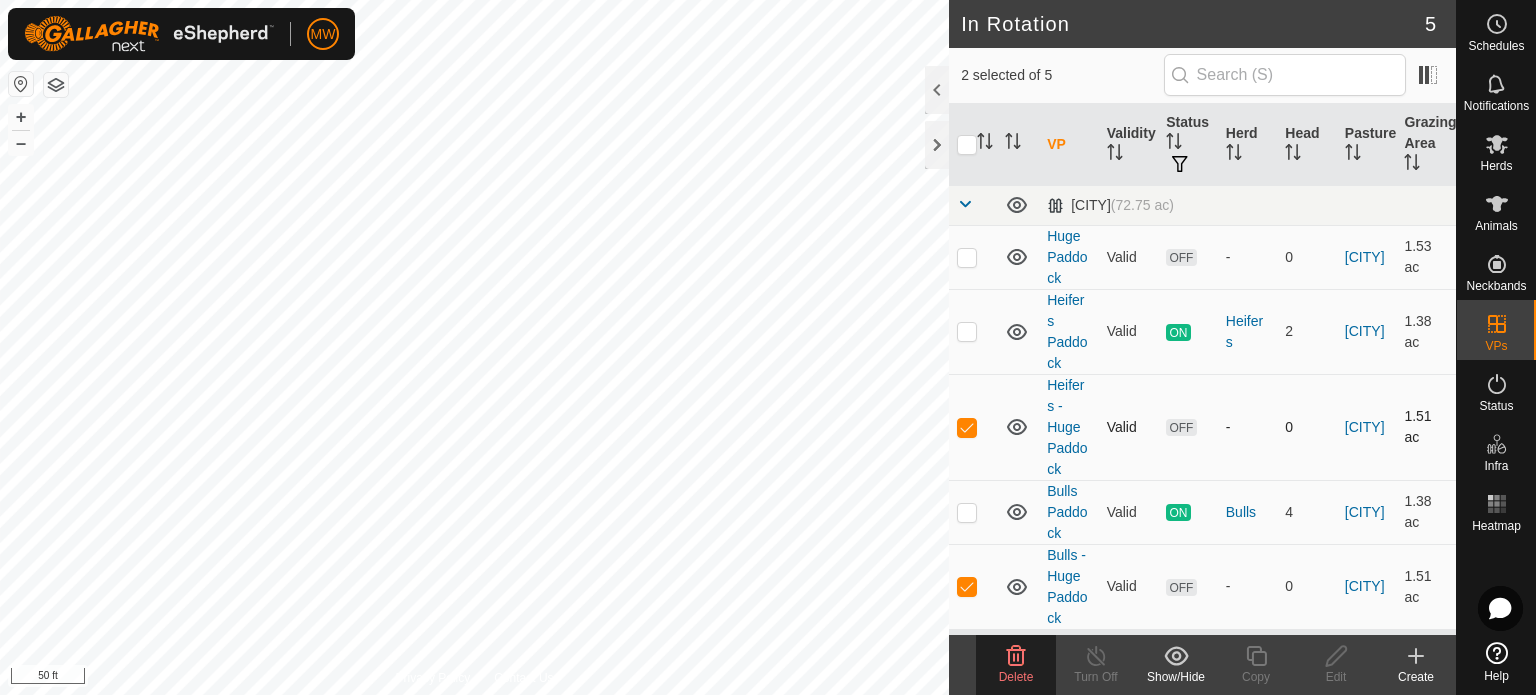 click at bounding box center (967, 427) 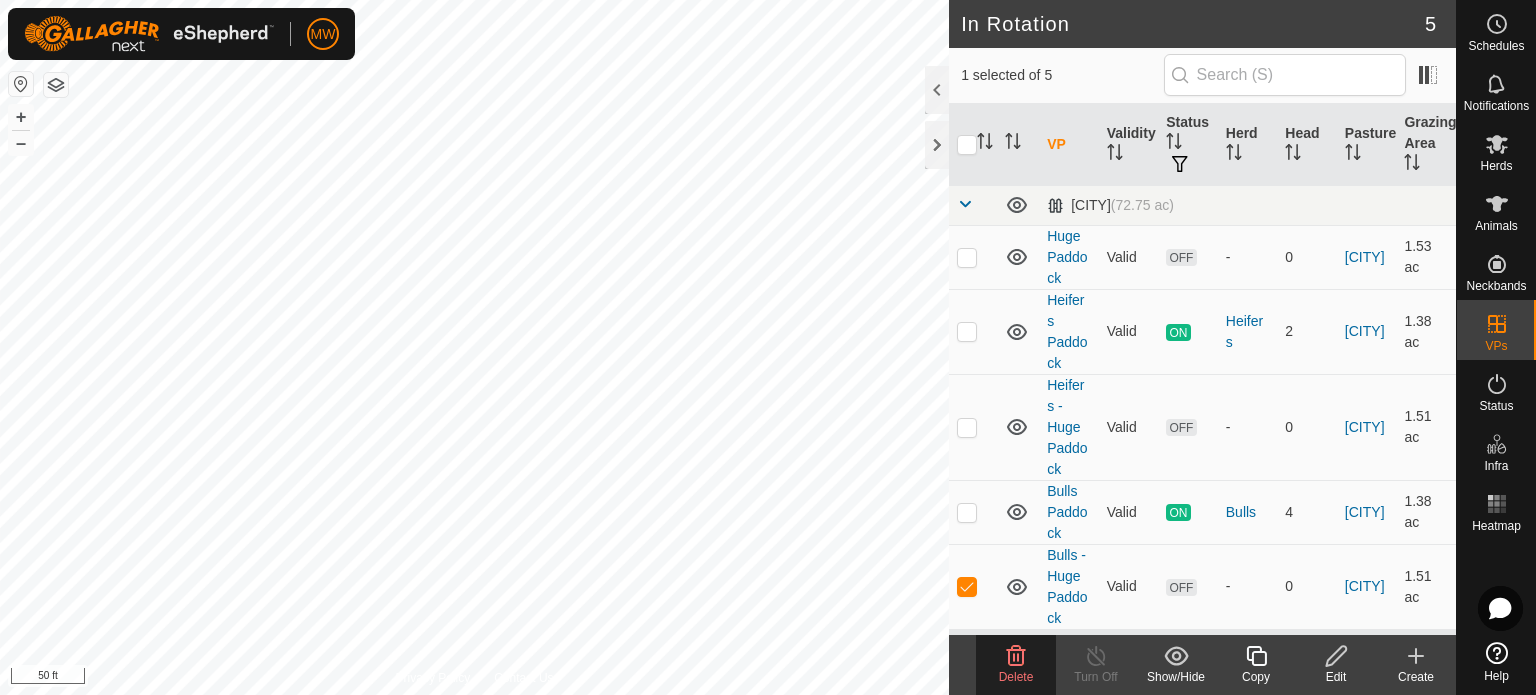 click 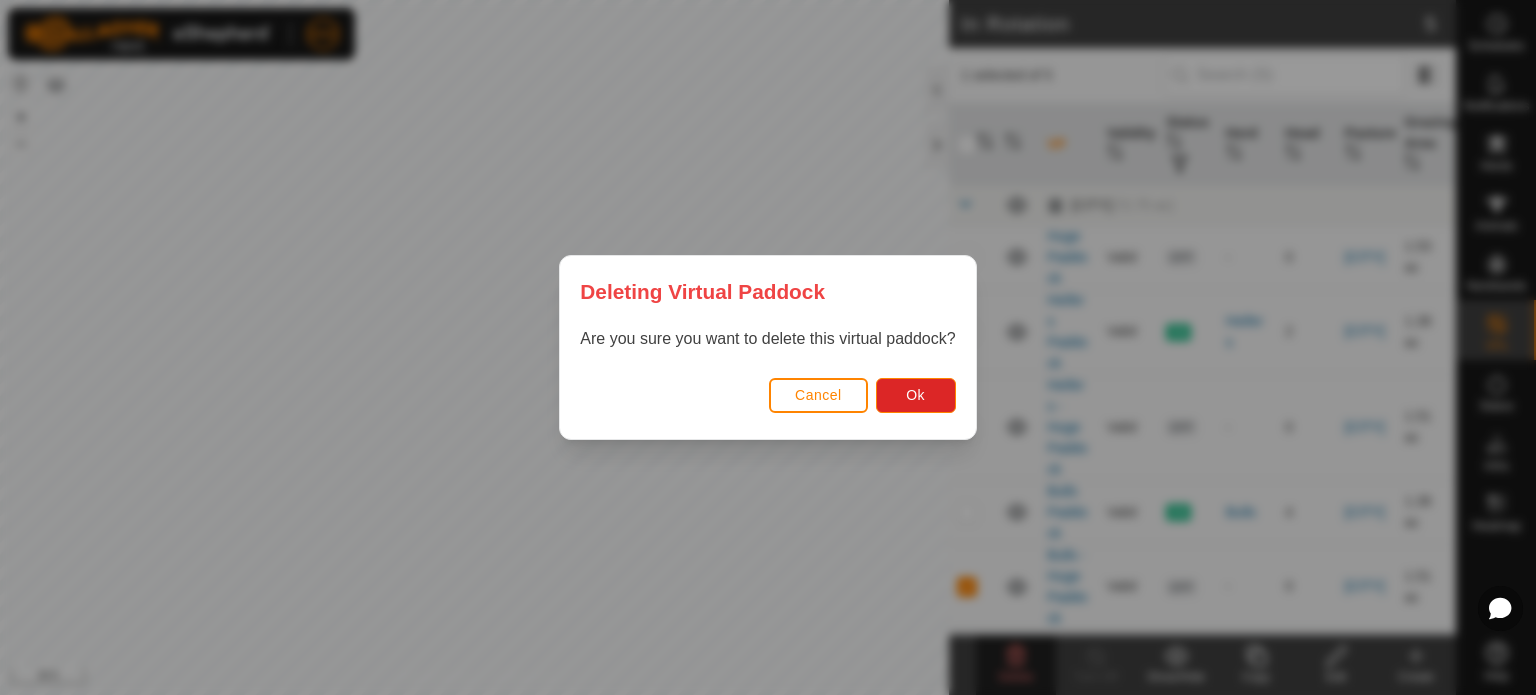 click on "Are you sure you want to delete this virtual paddock?" at bounding box center (767, 349) 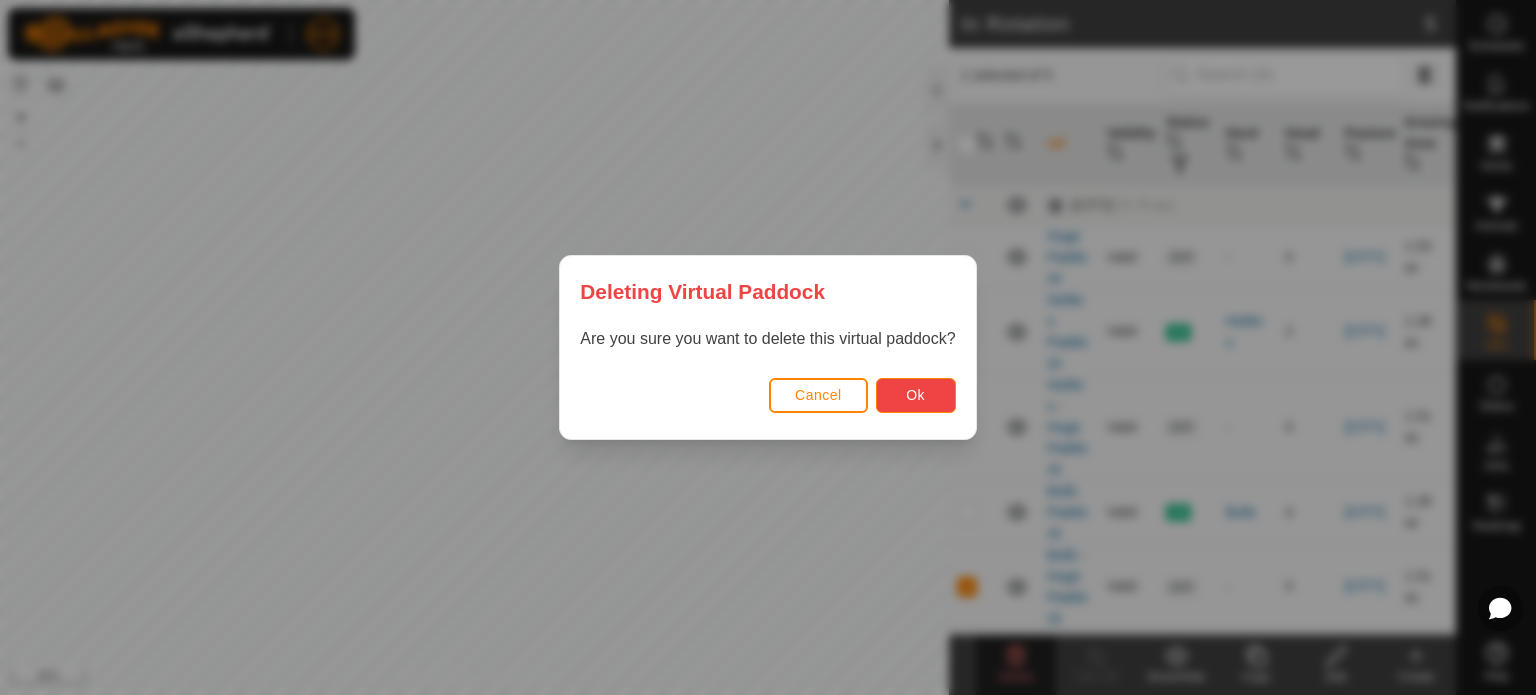 click on "Ok" at bounding box center [916, 395] 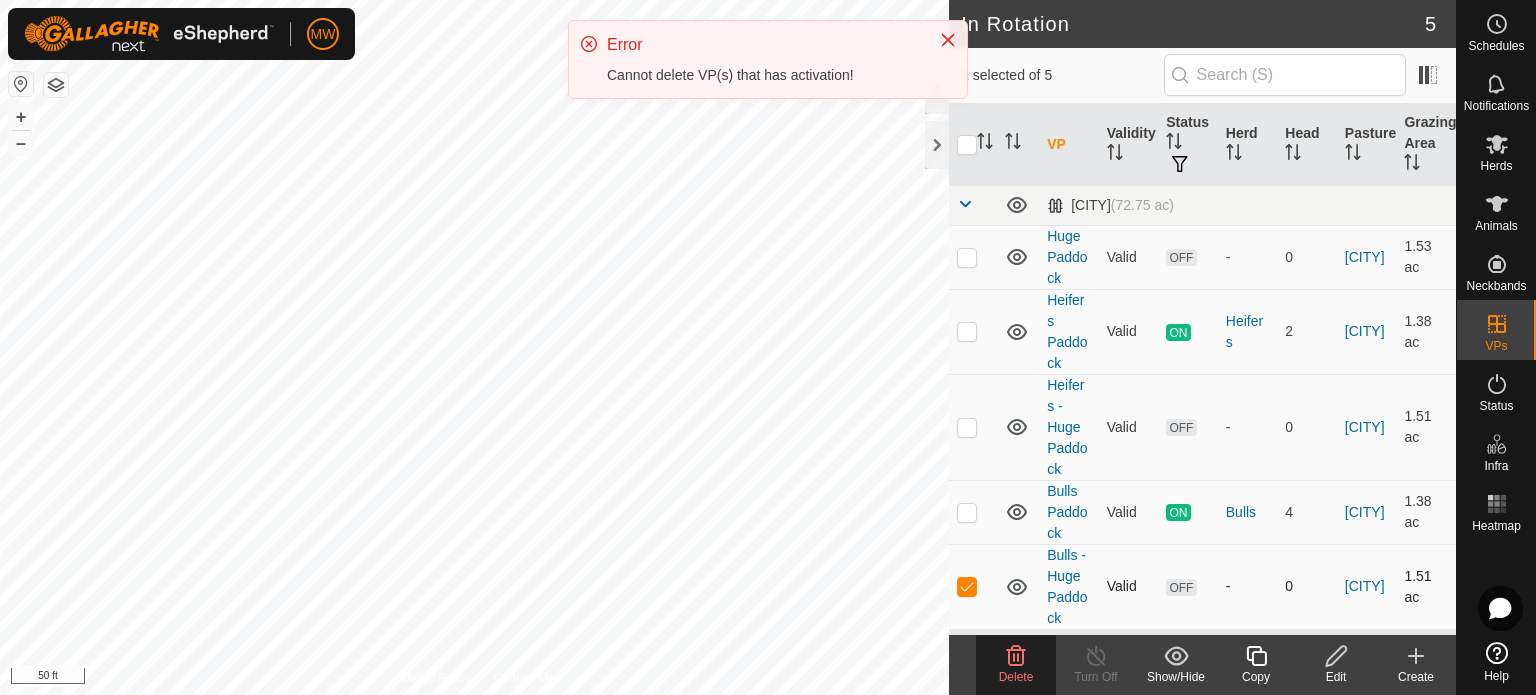click at bounding box center [973, 586] 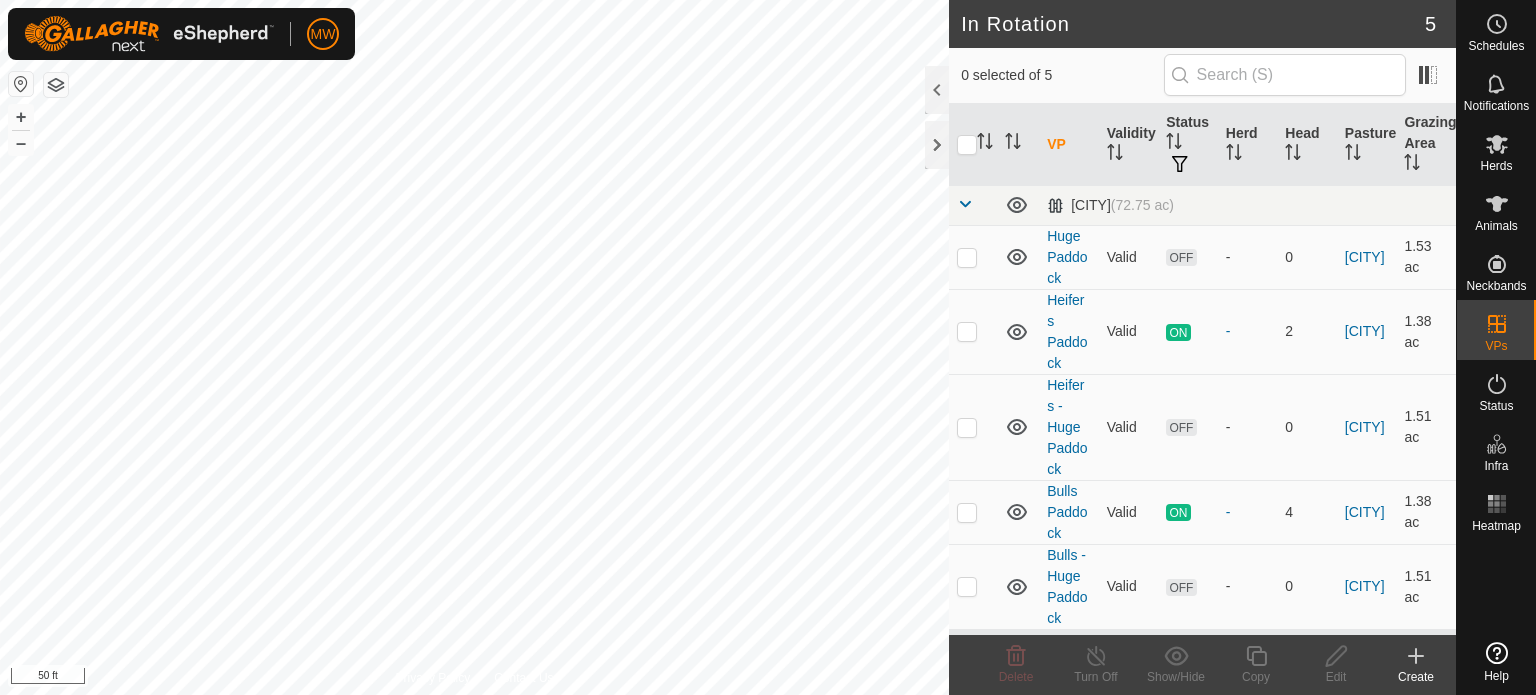 scroll, scrollTop: 0, scrollLeft: 0, axis: both 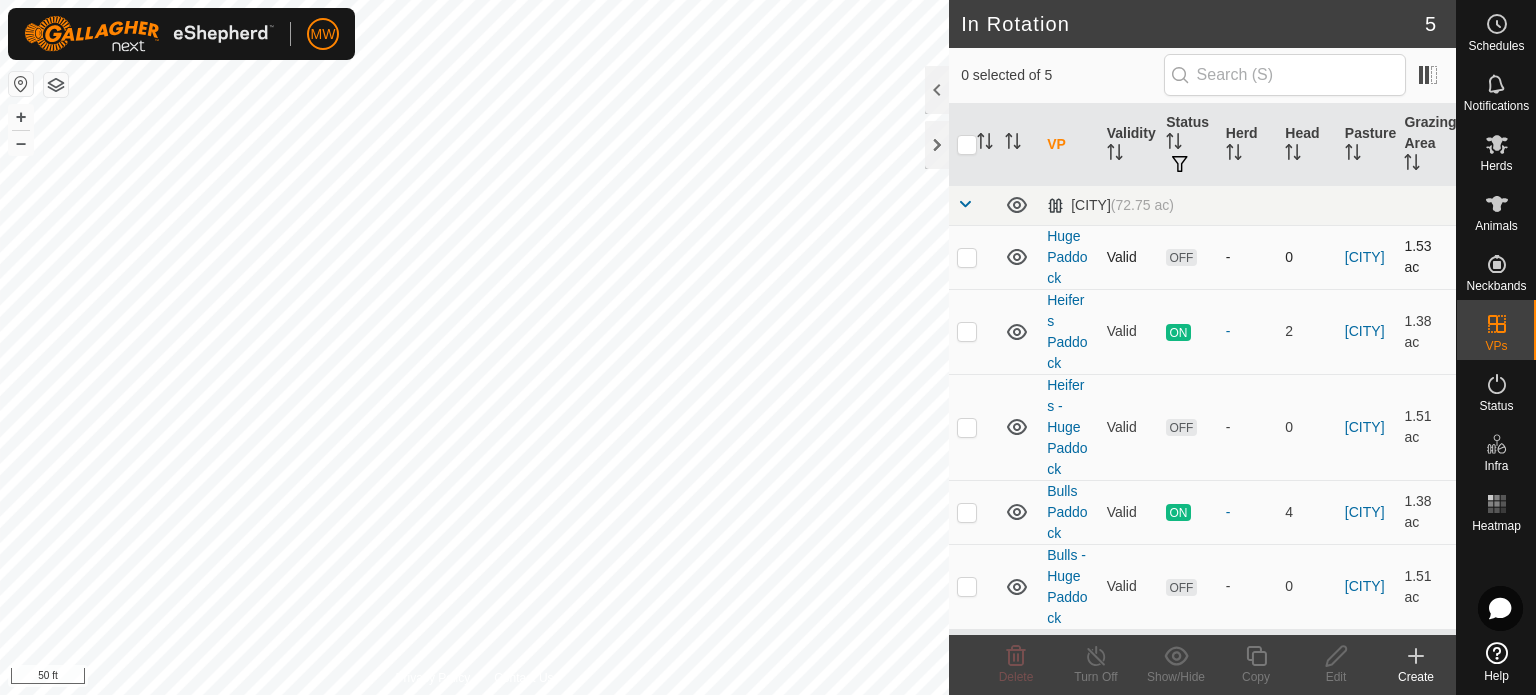 click at bounding box center (967, 257) 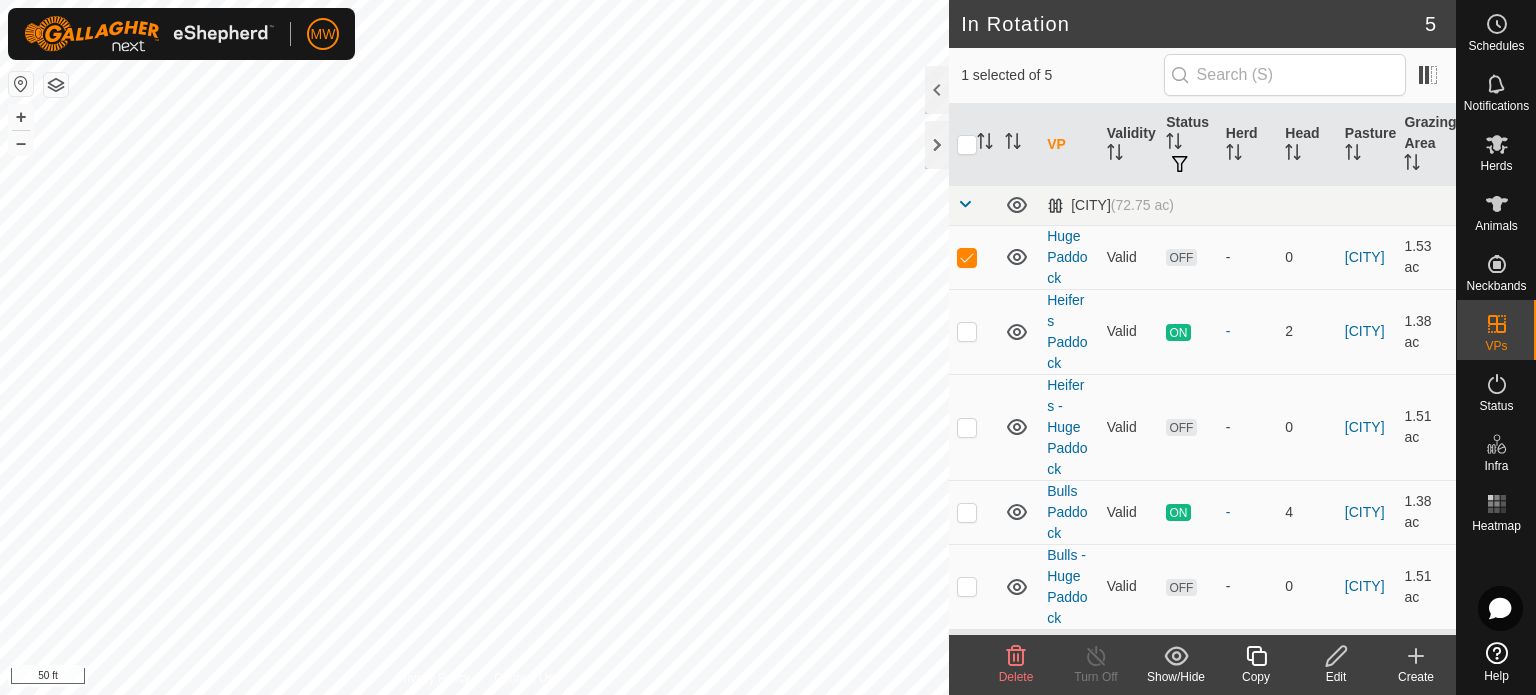click on "Delete" 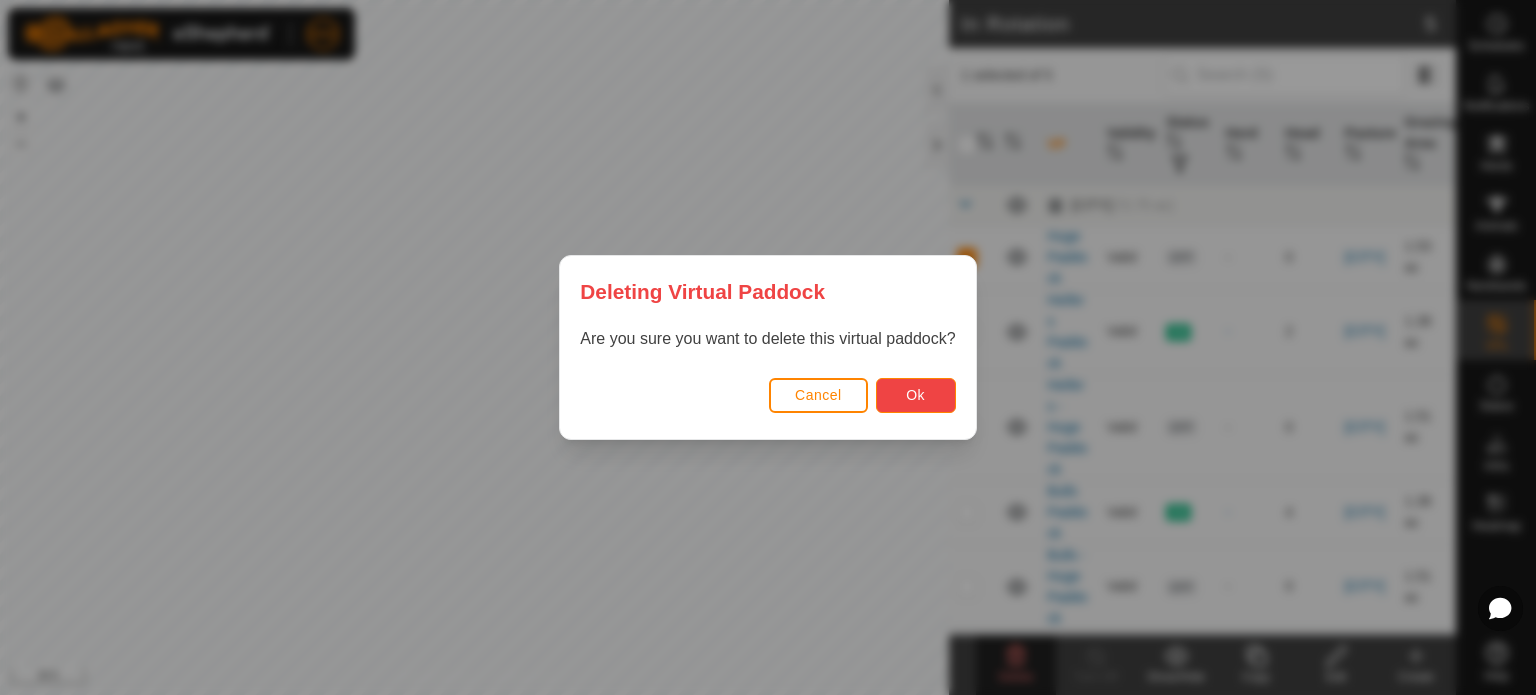 click on "Ok" at bounding box center [916, 395] 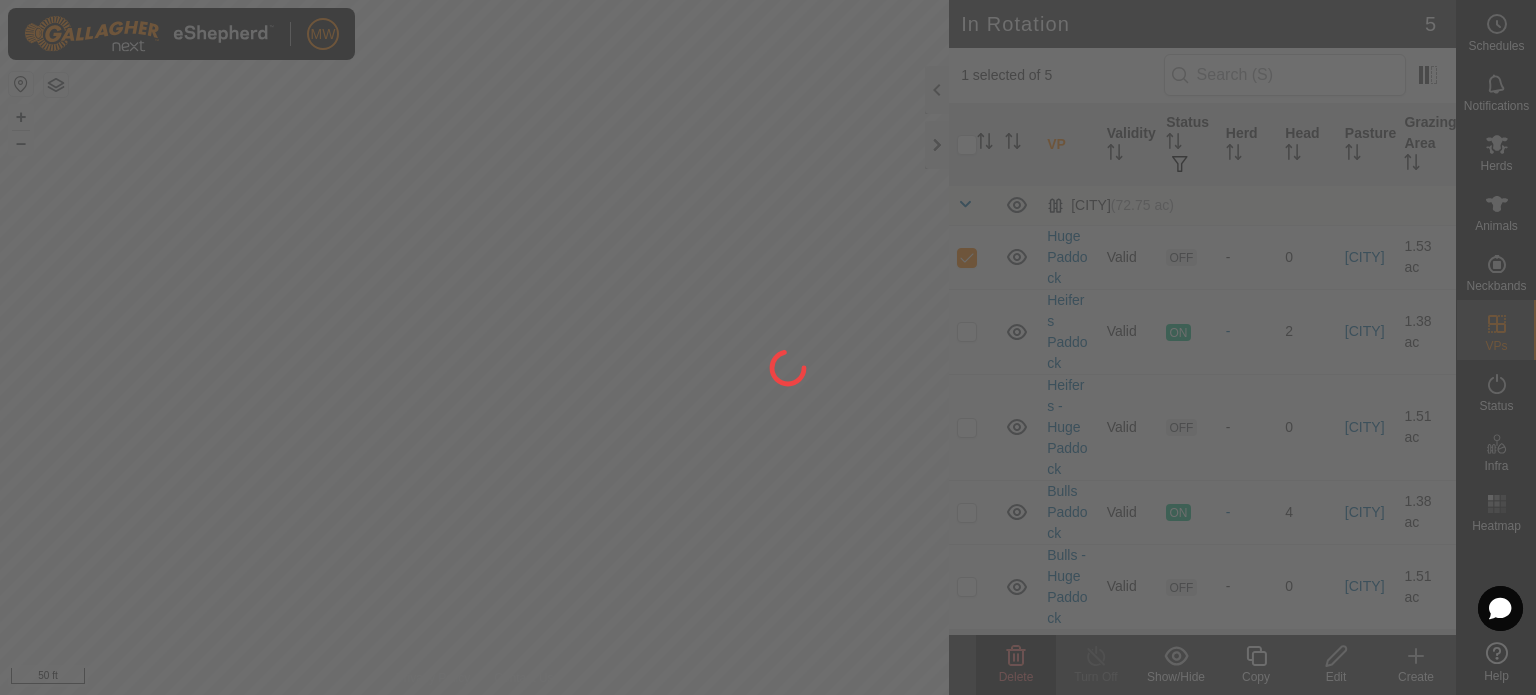 checkbox on "false" 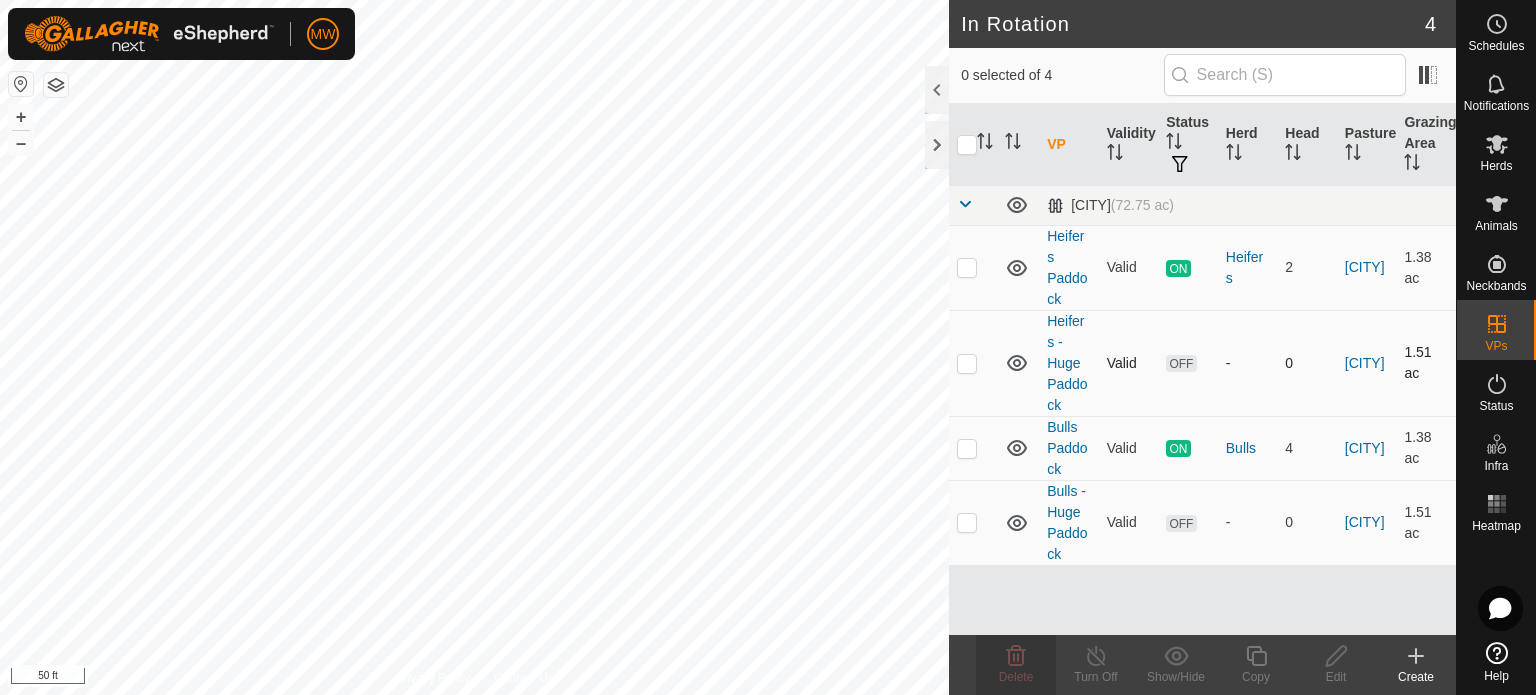 click at bounding box center [973, 363] 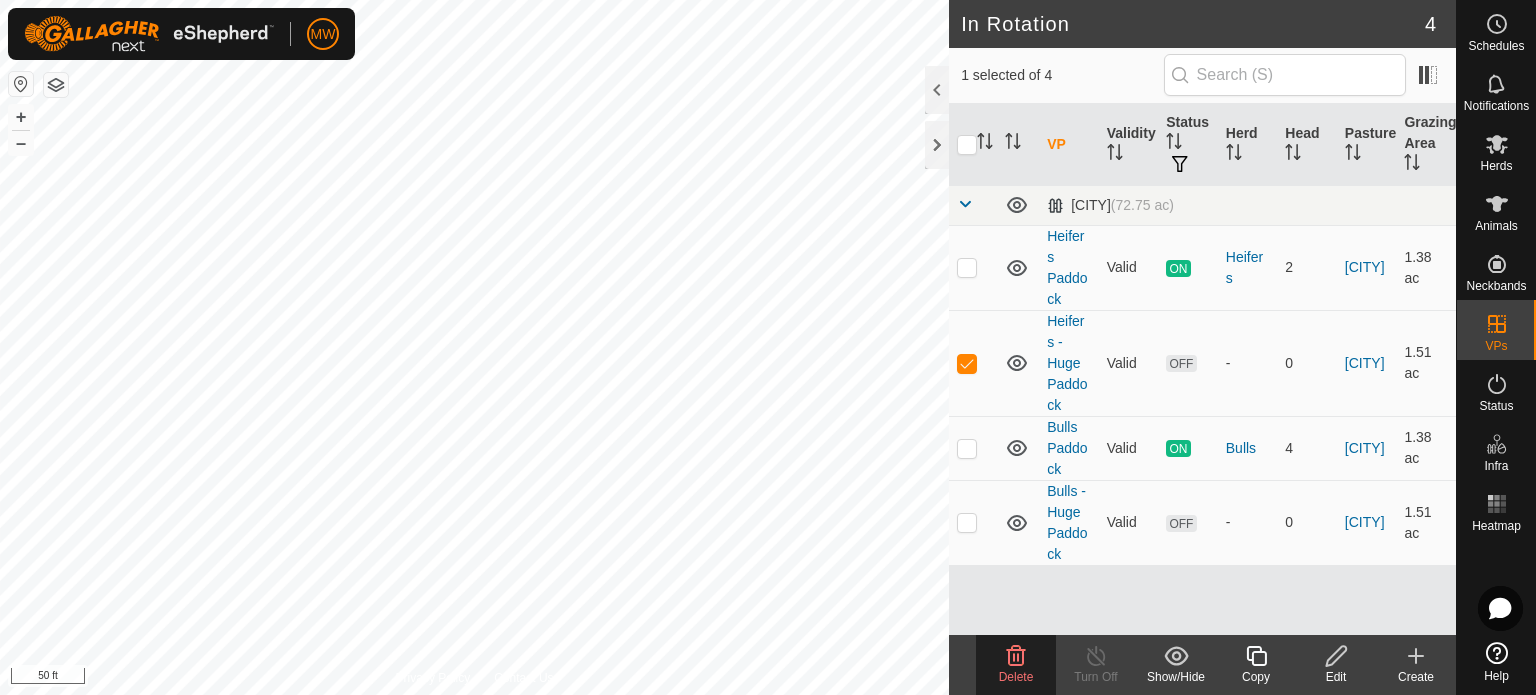 click on "Delete" 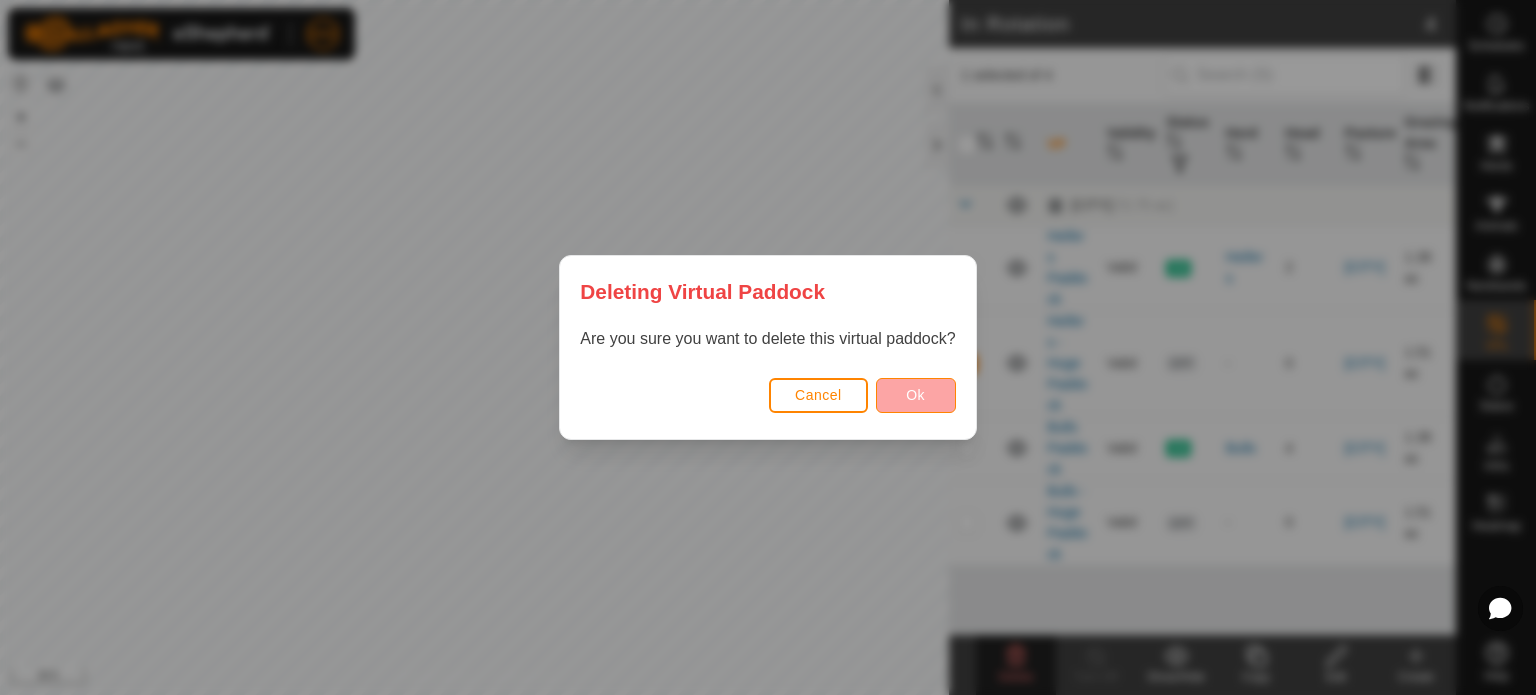 drag, startPoint x: 895, startPoint y: 366, endPoint x: 897, endPoint y: 388, distance: 22.090721 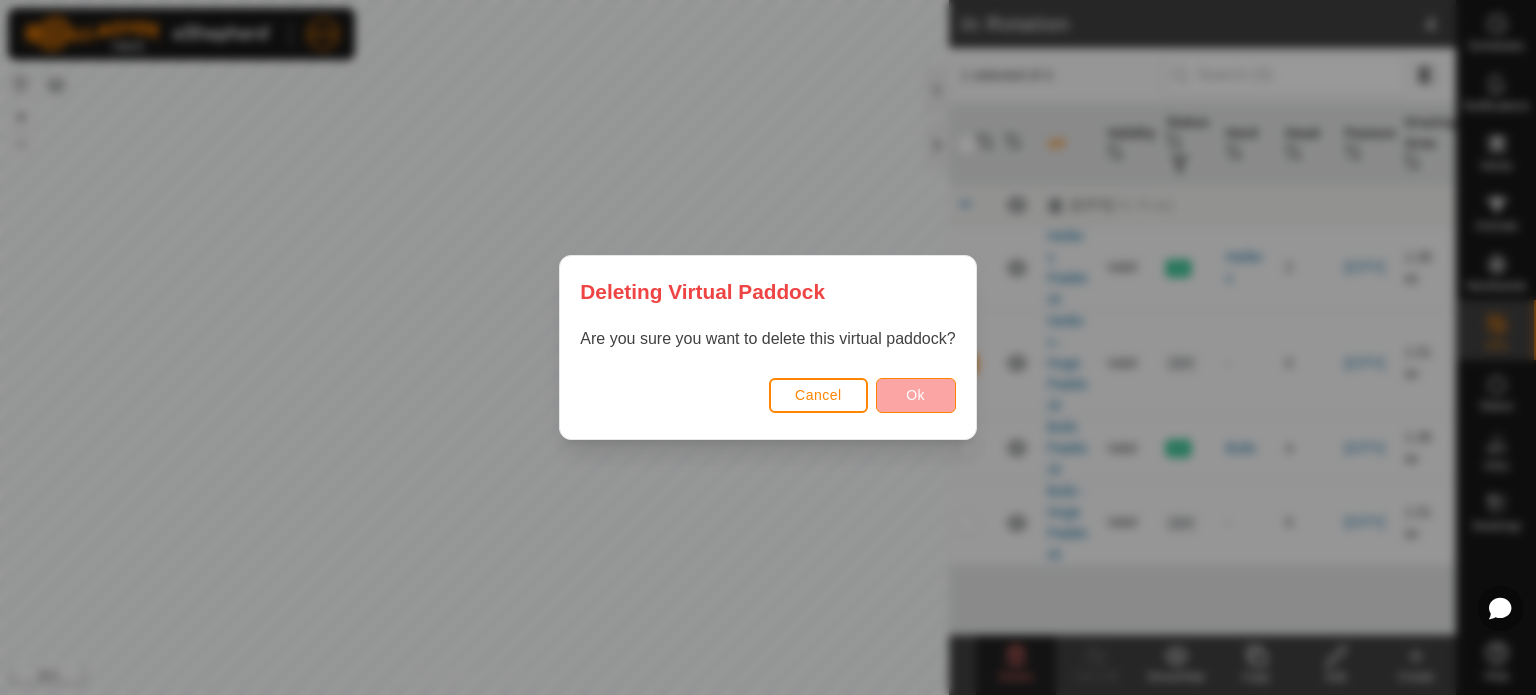 click on "Are you sure you want to delete this virtual paddock?" at bounding box center (767, 349) 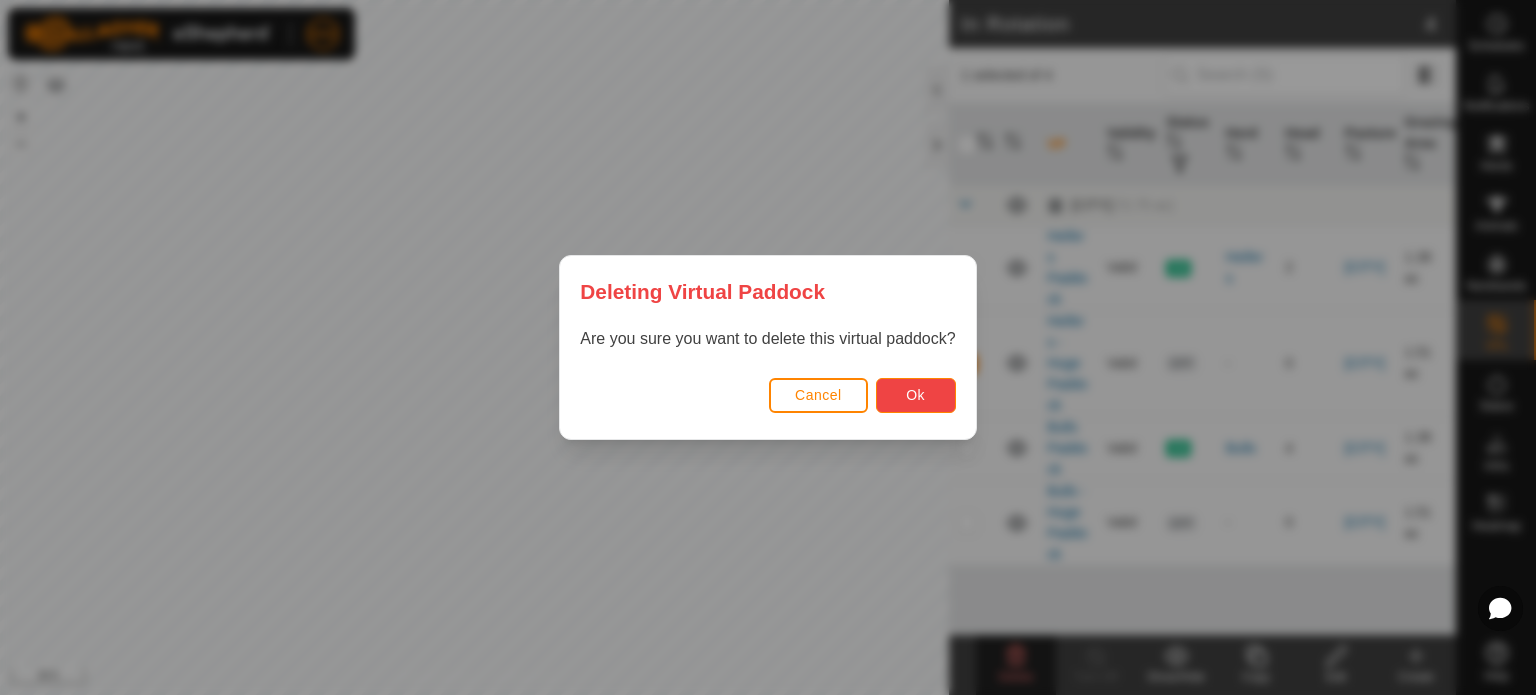 click on "Ok" at bounding box center [916, 395] 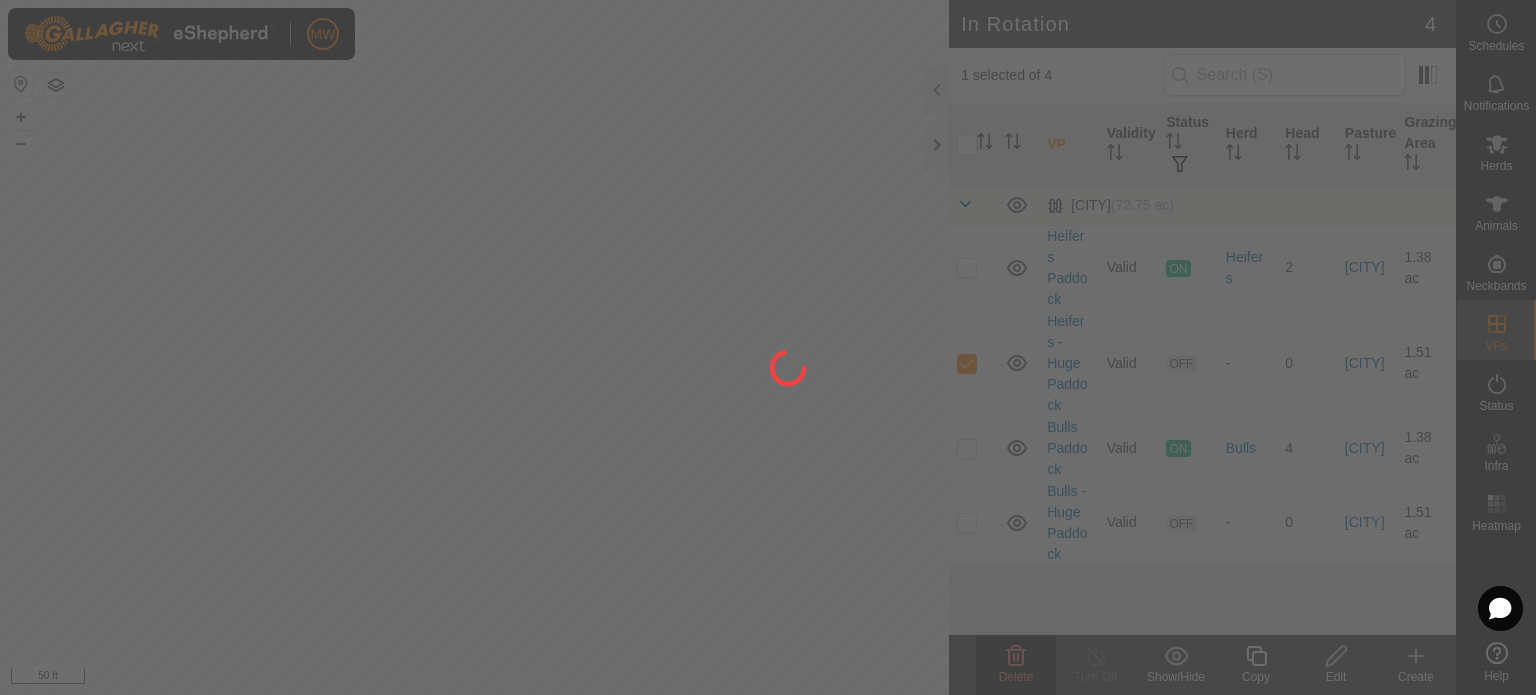 checkbox on "false" 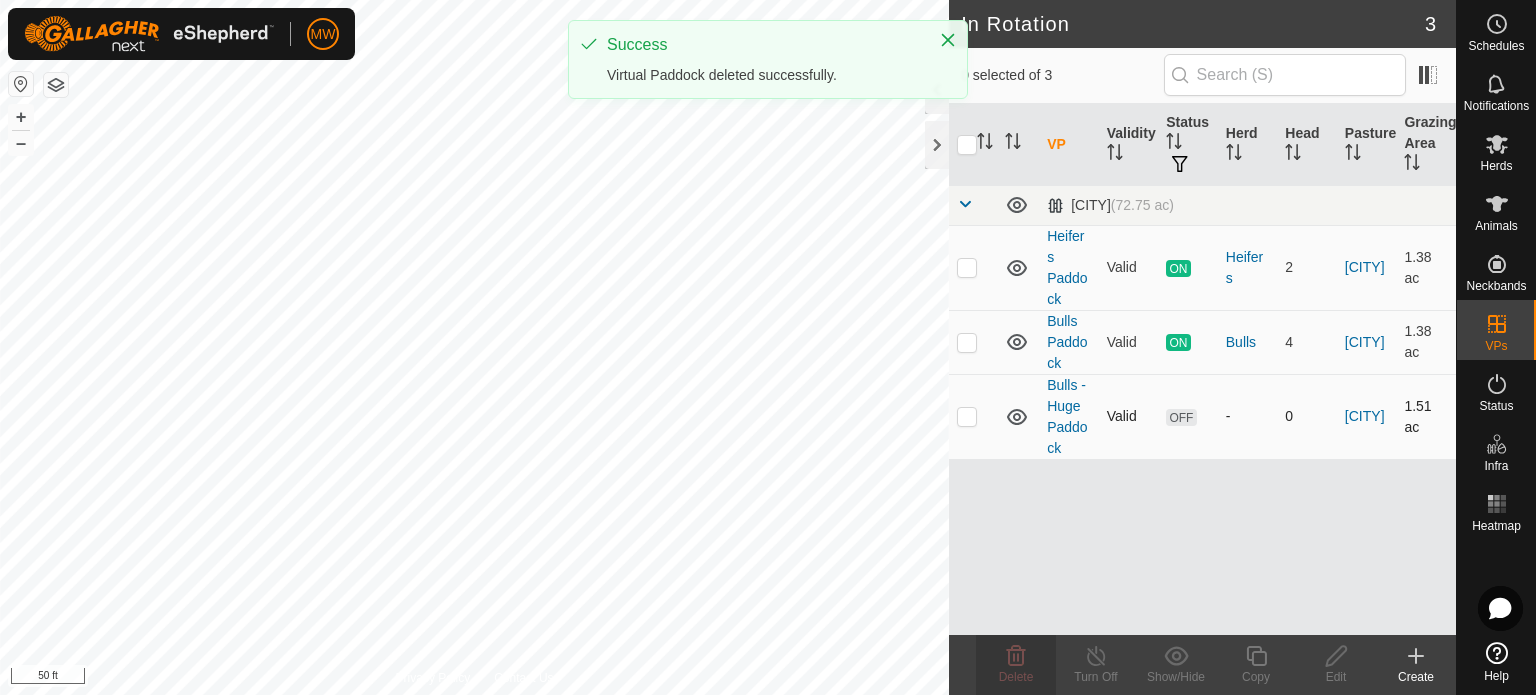 click at bounding box center [967, 416] 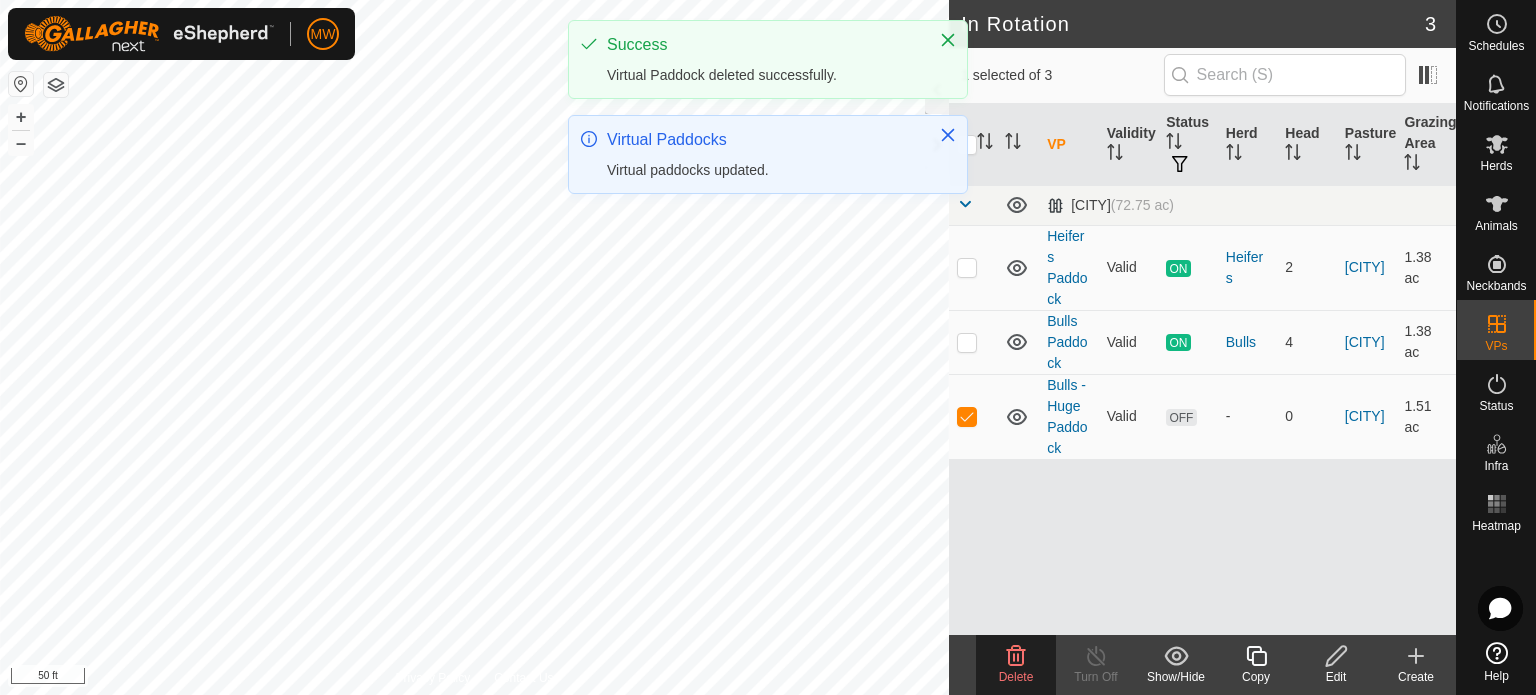 click 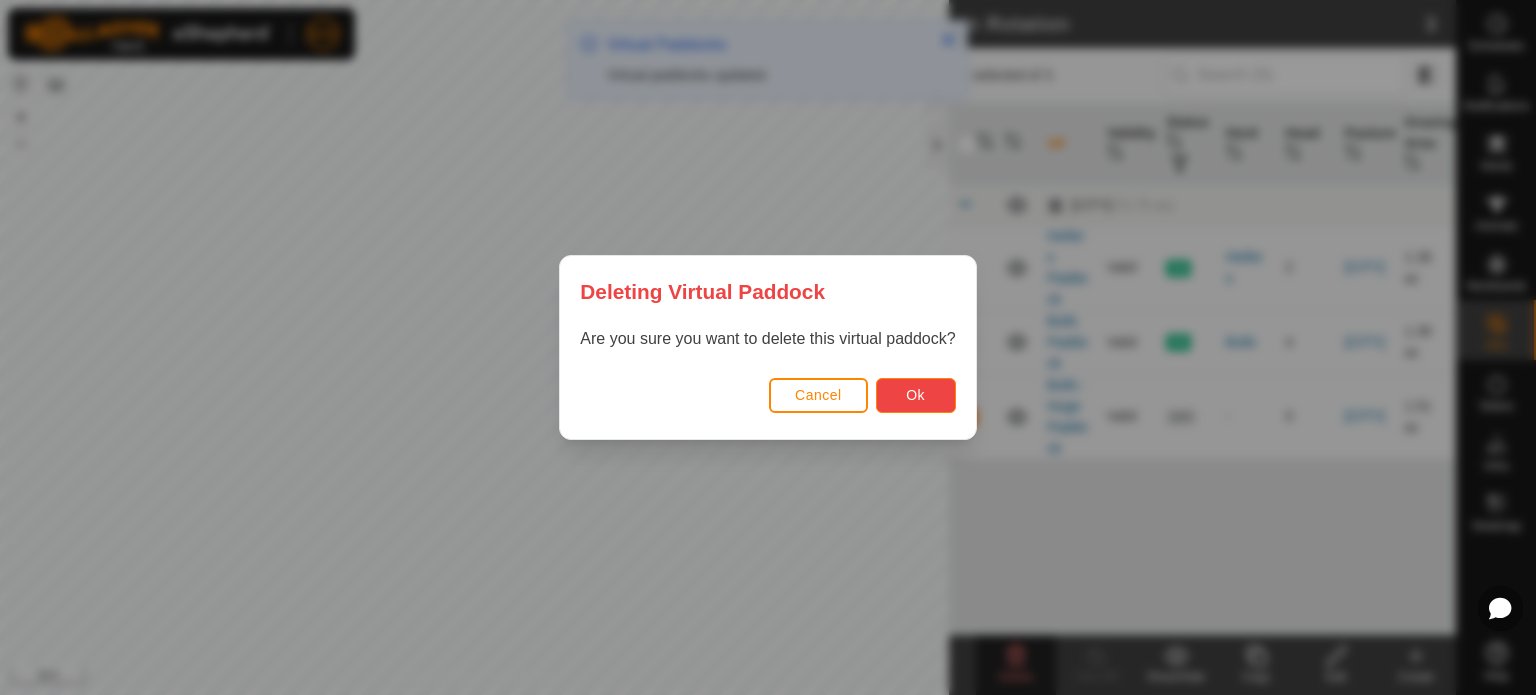 click on "Ok" at bounding box center [915, 395] 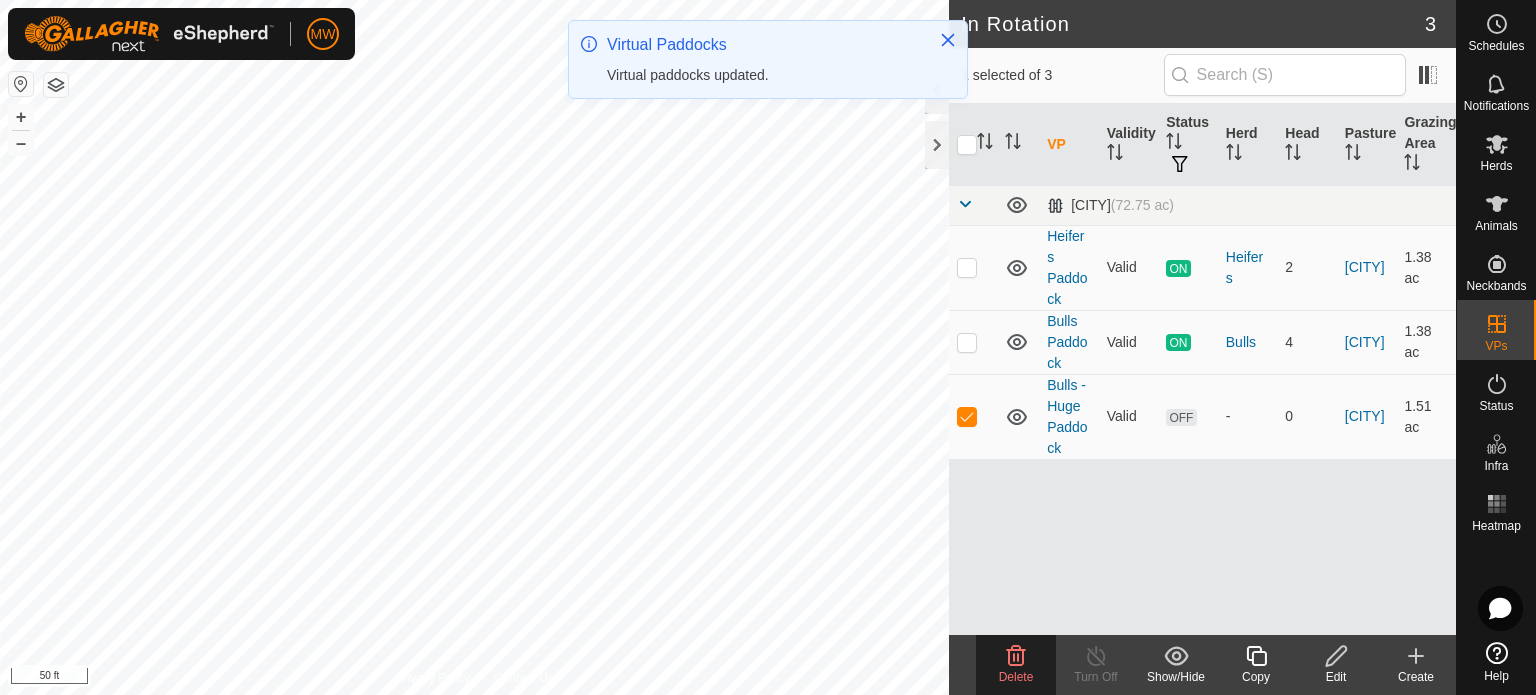 click on "Delete" 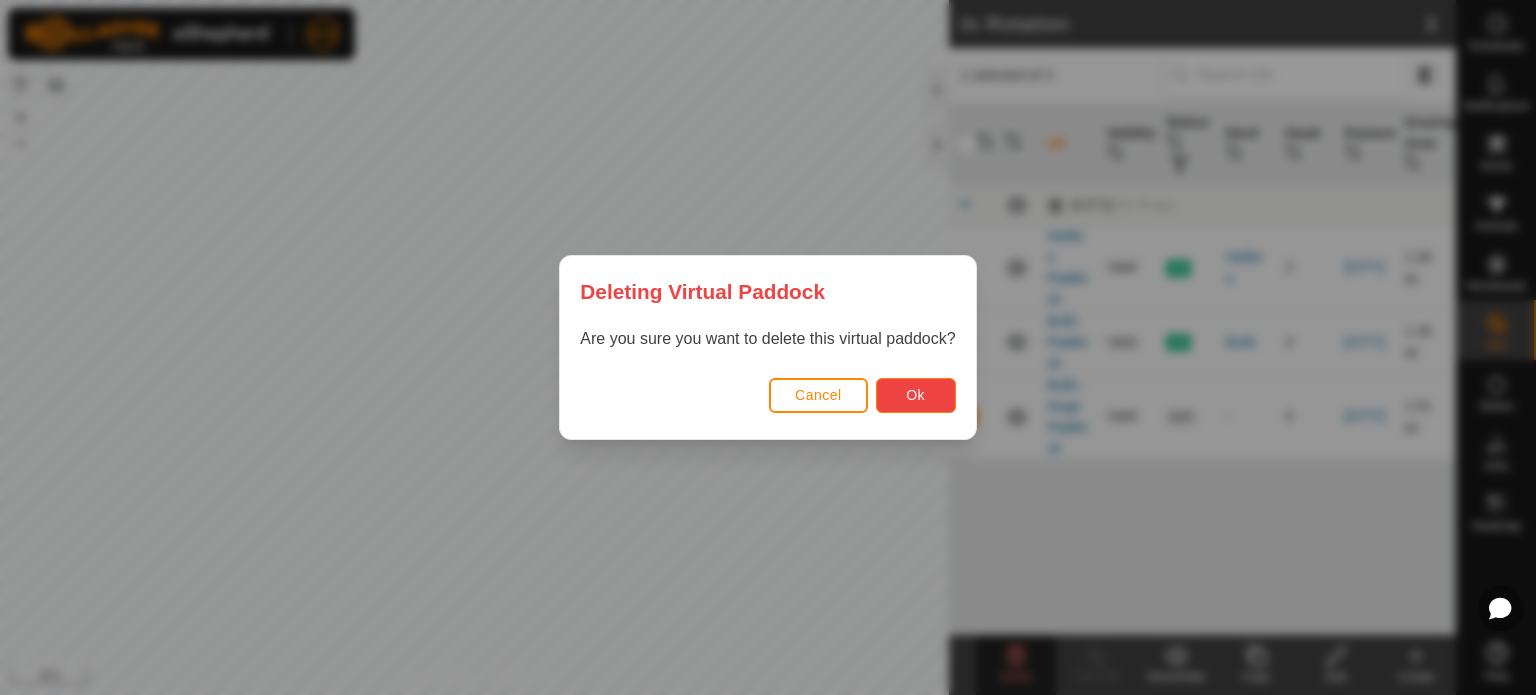 click on "Ok" at bounding box center (915, 395) 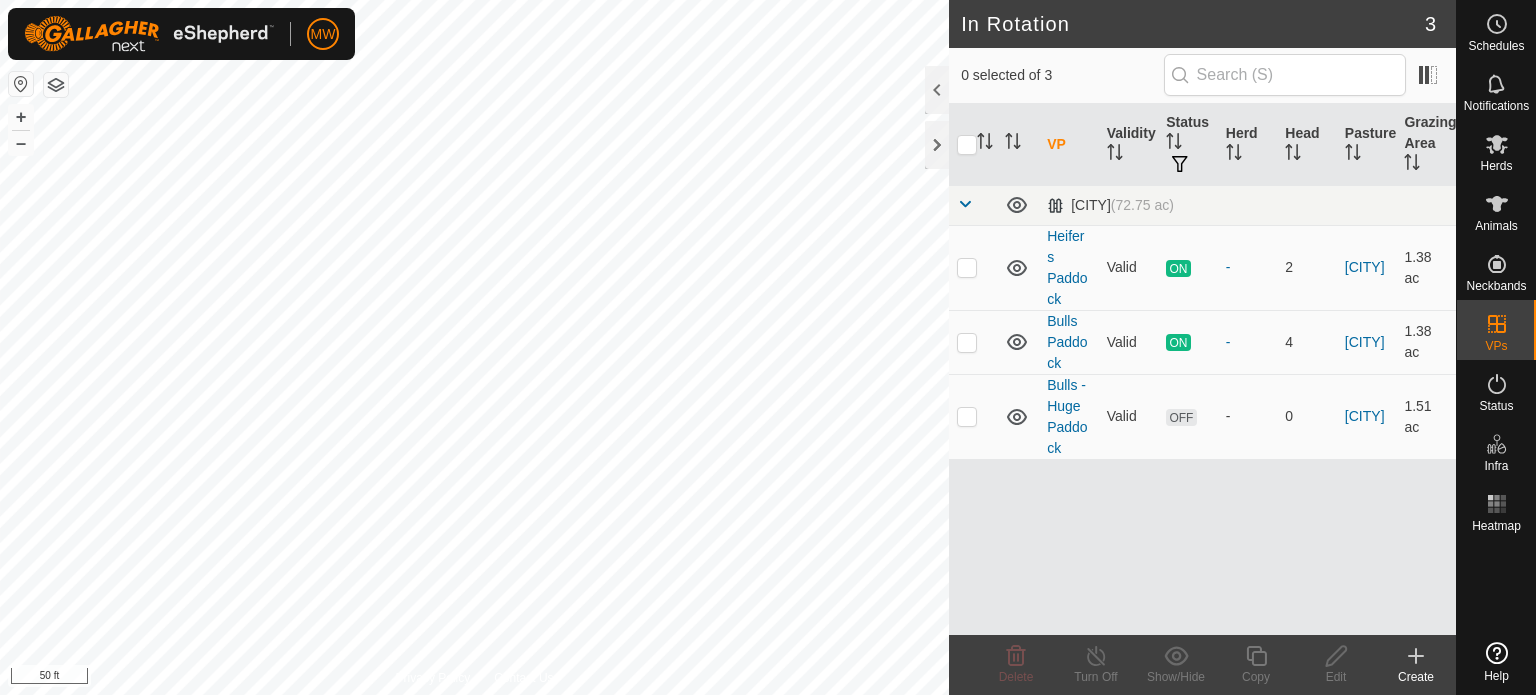 scroll, scrollTop: 0, scrollLeft: 0, axis: both 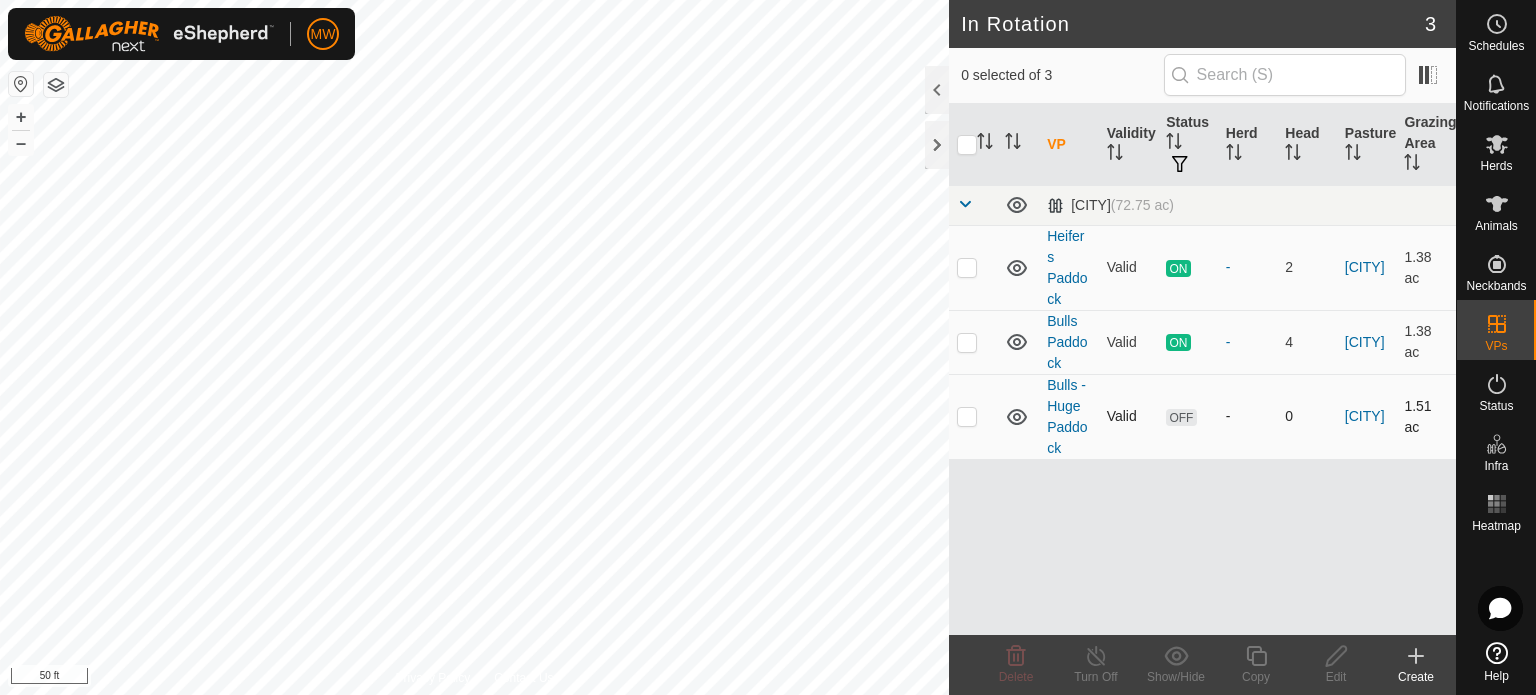 click at bounding box center (967, 416) 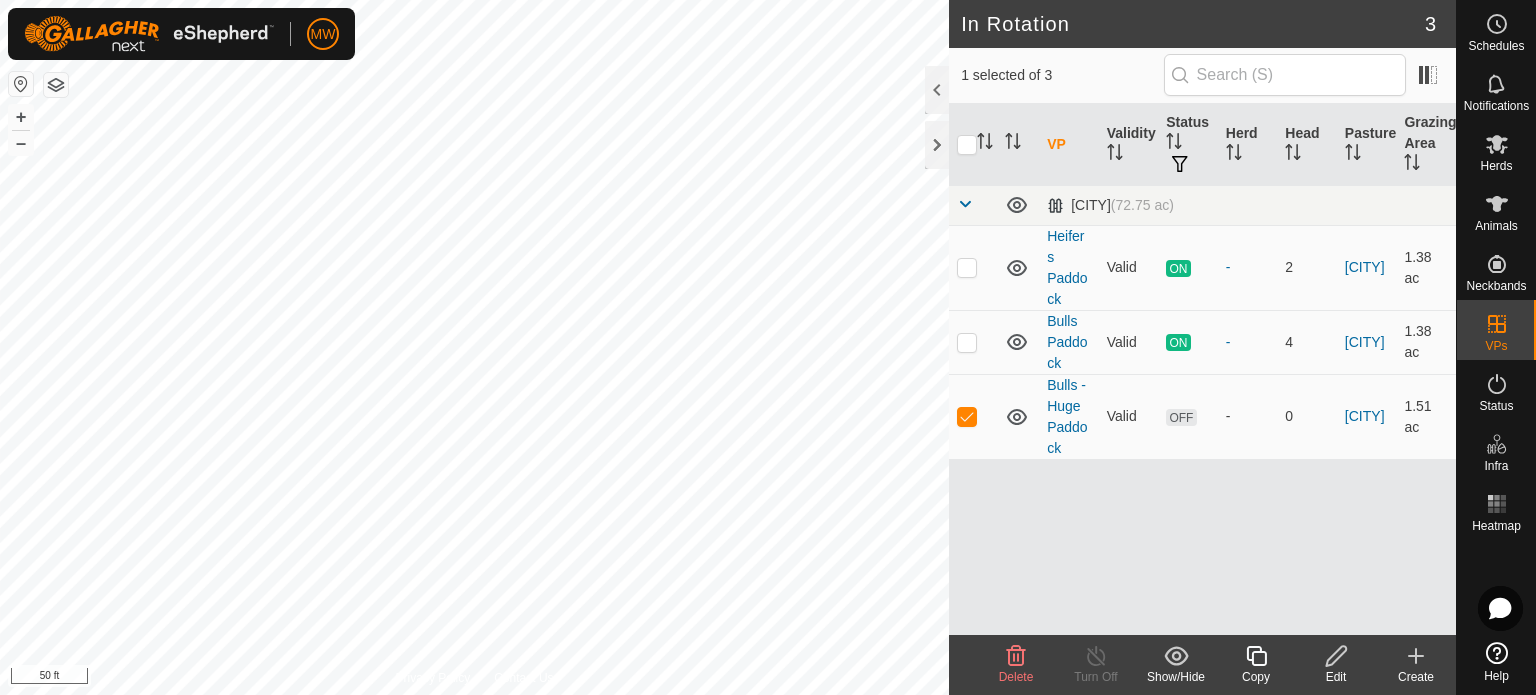 click 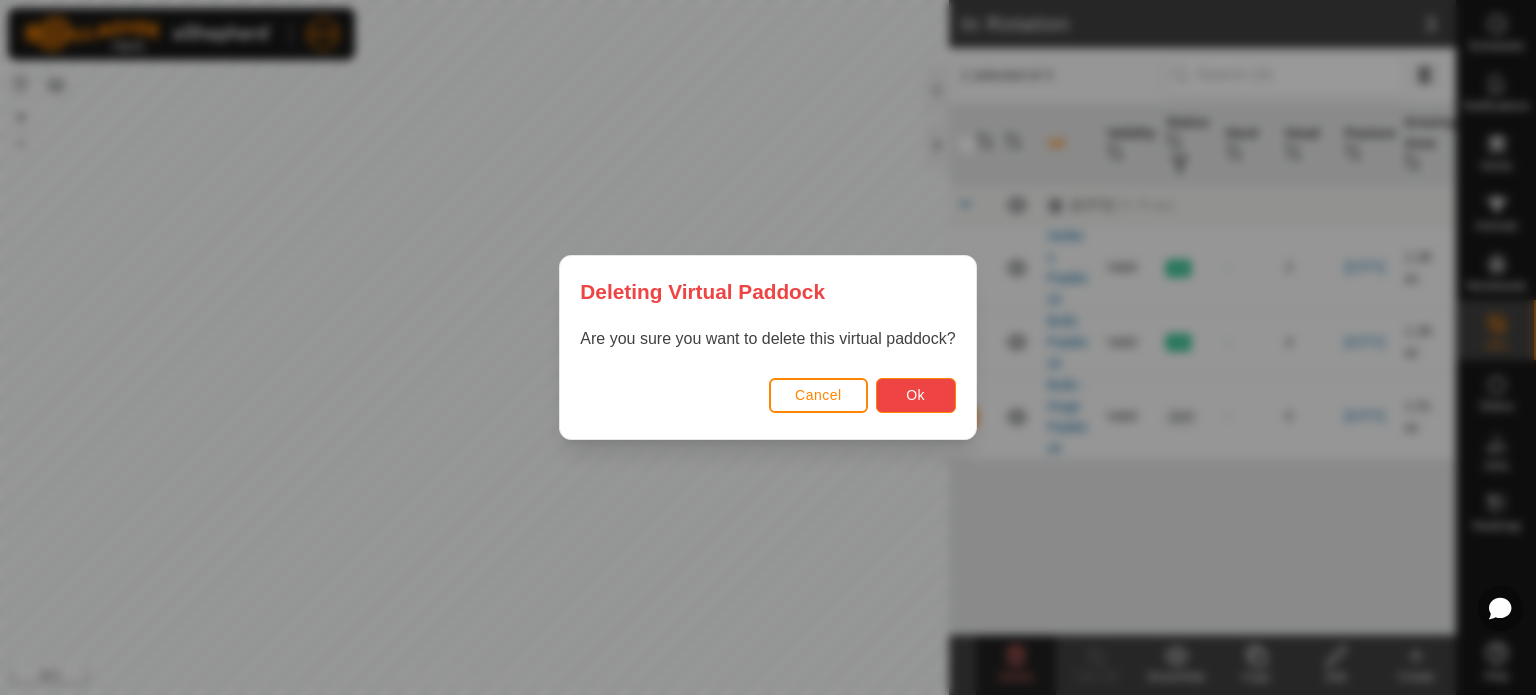 click on "Ok" at bounding box center (915, 395) 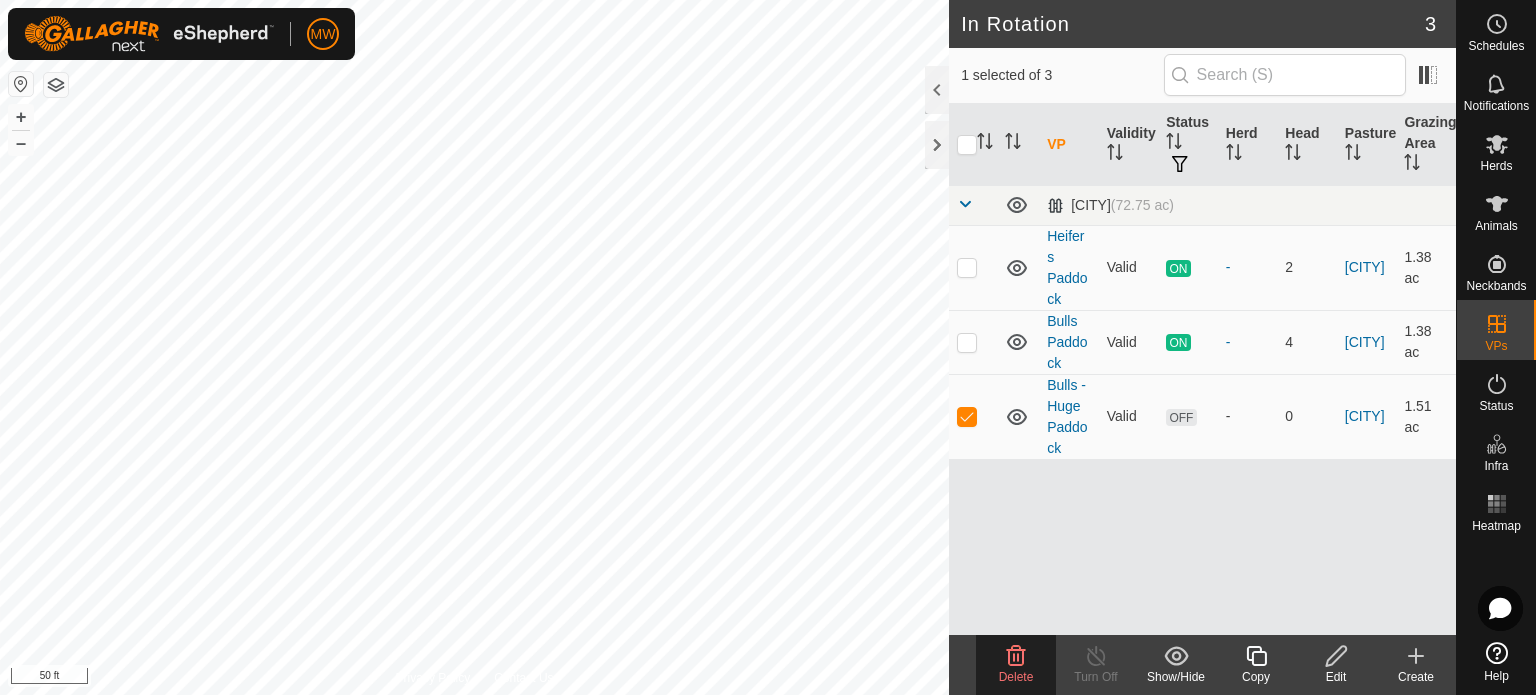 click on "Delete" 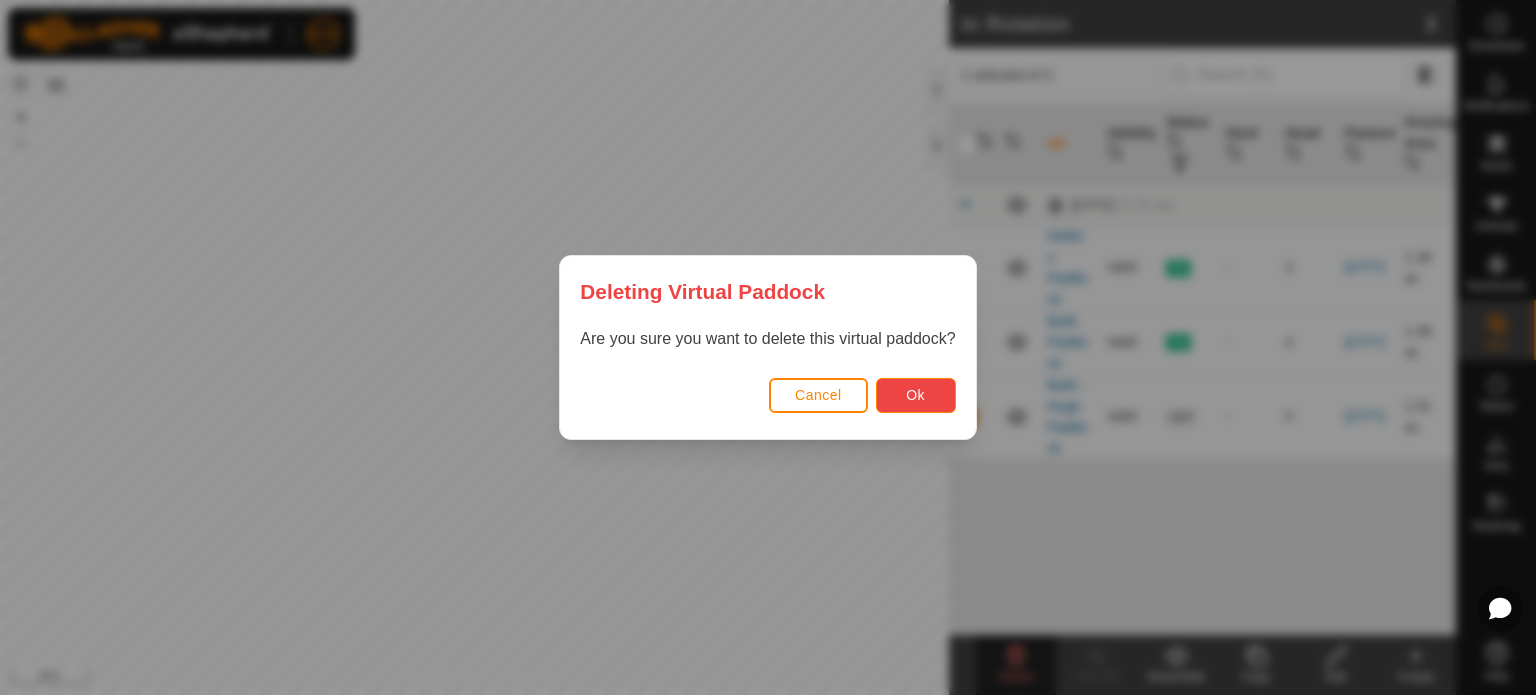 click on "Ok" at bounding box center (916, 395) 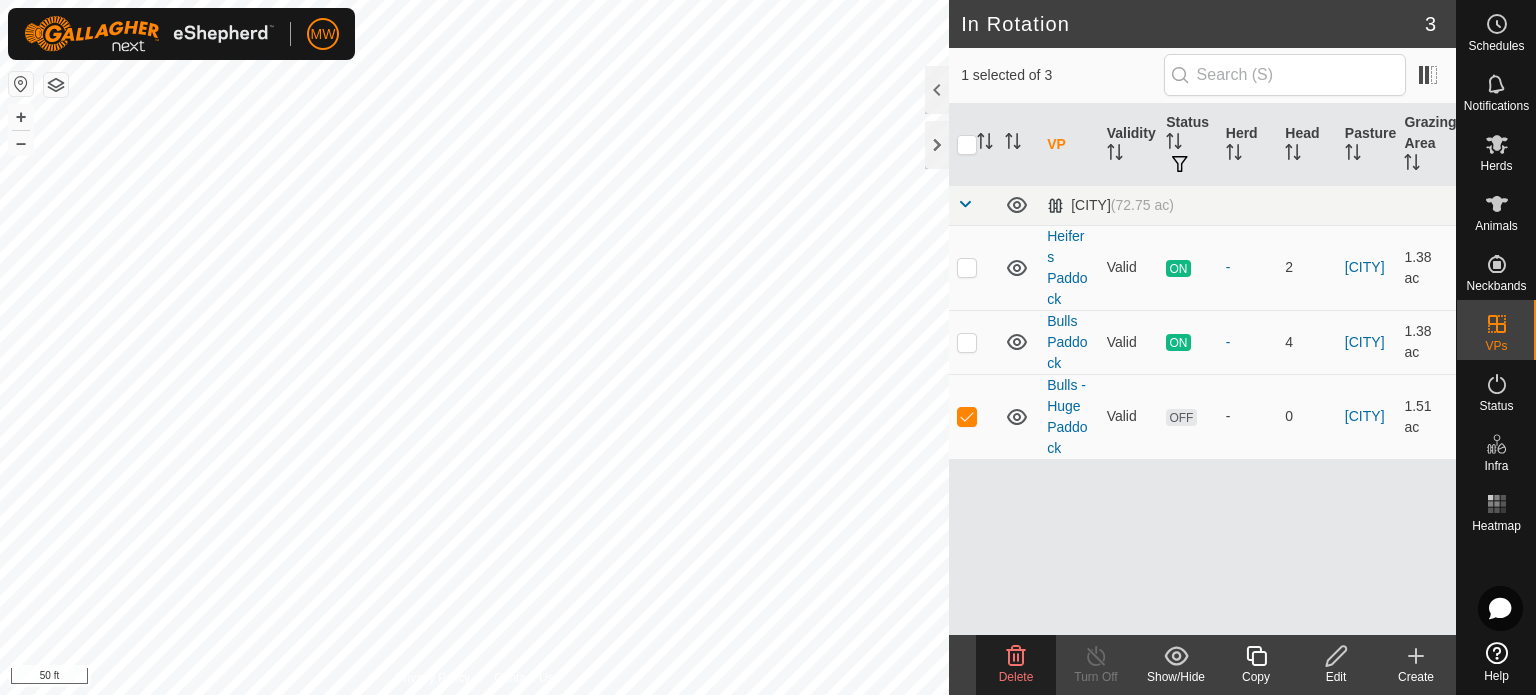 click 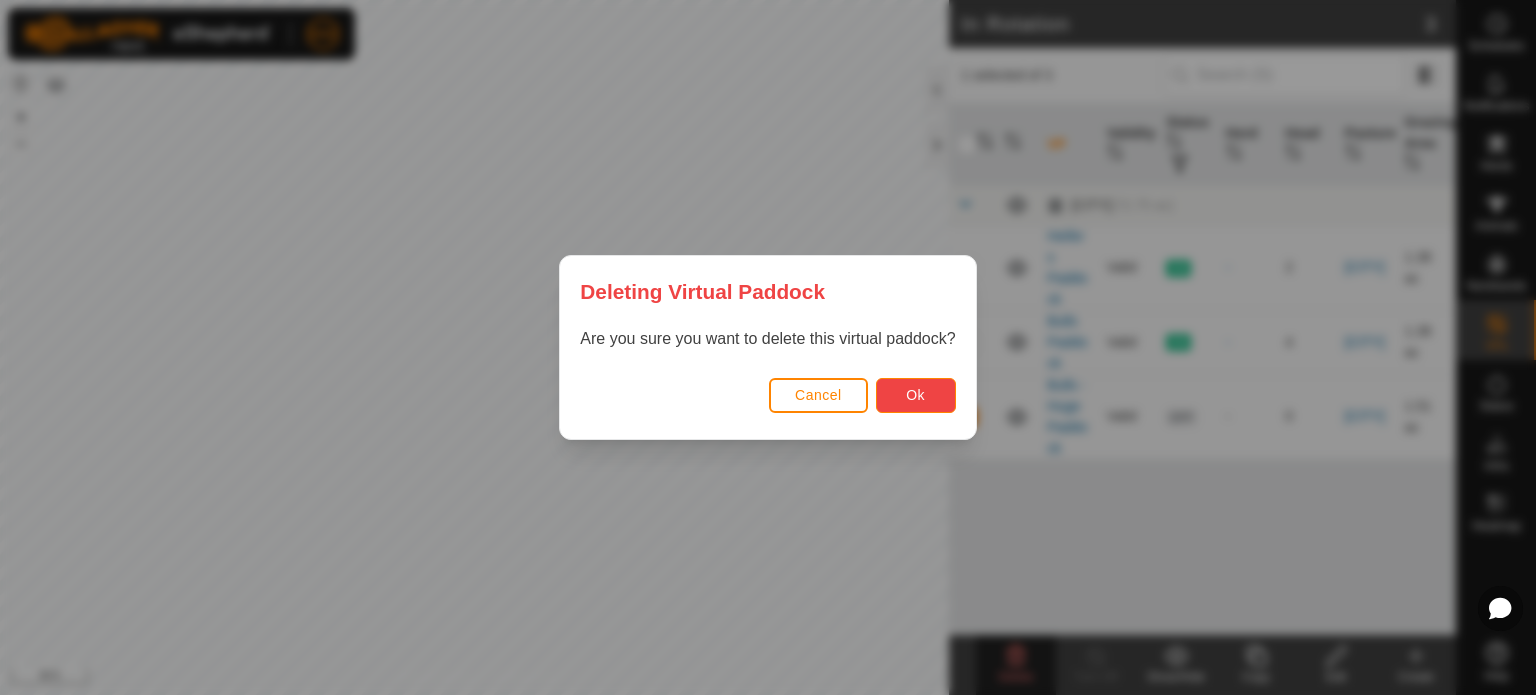 click on "Ok" at bounding box center [916, 395] 